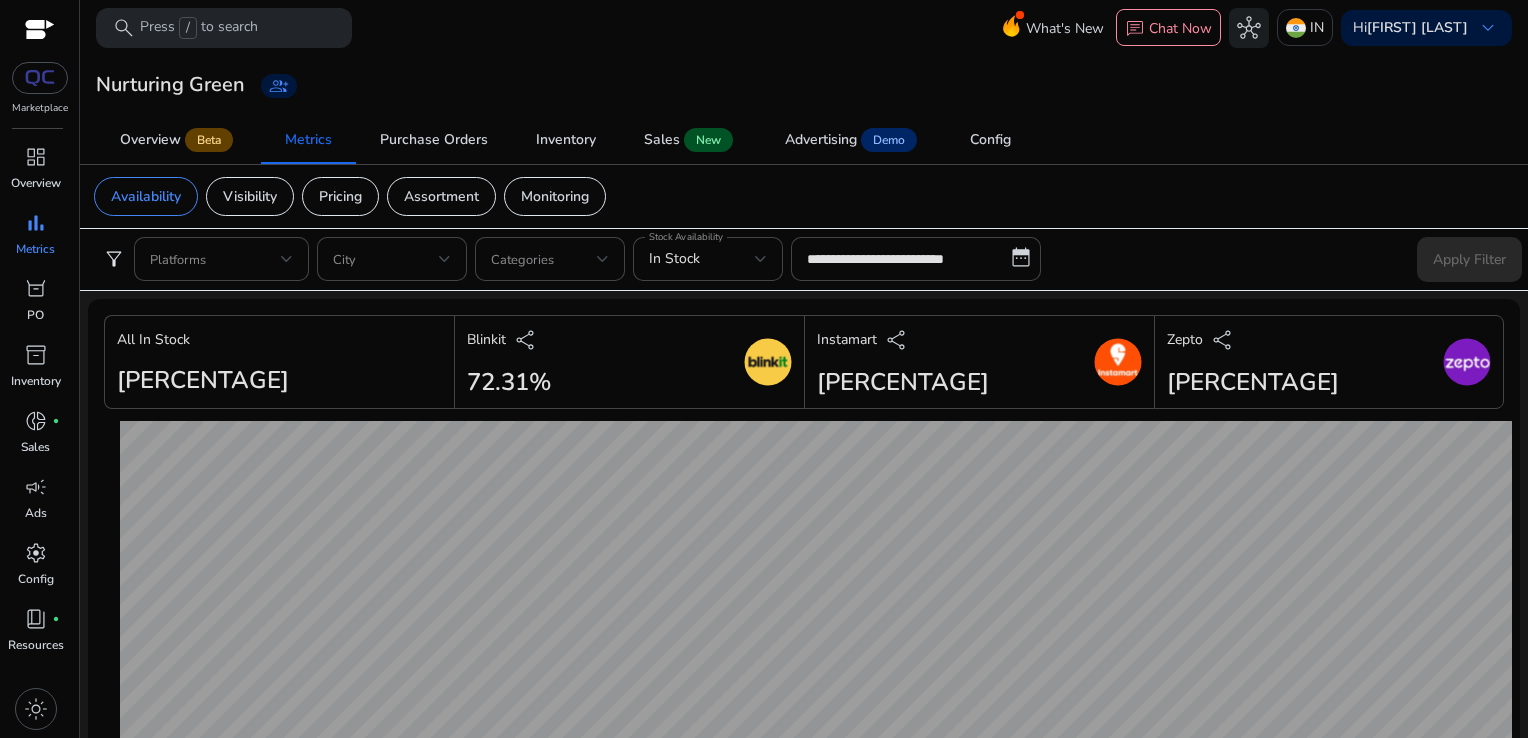scroll, scrollTop: 0, scrollLeft: 0, axis: both 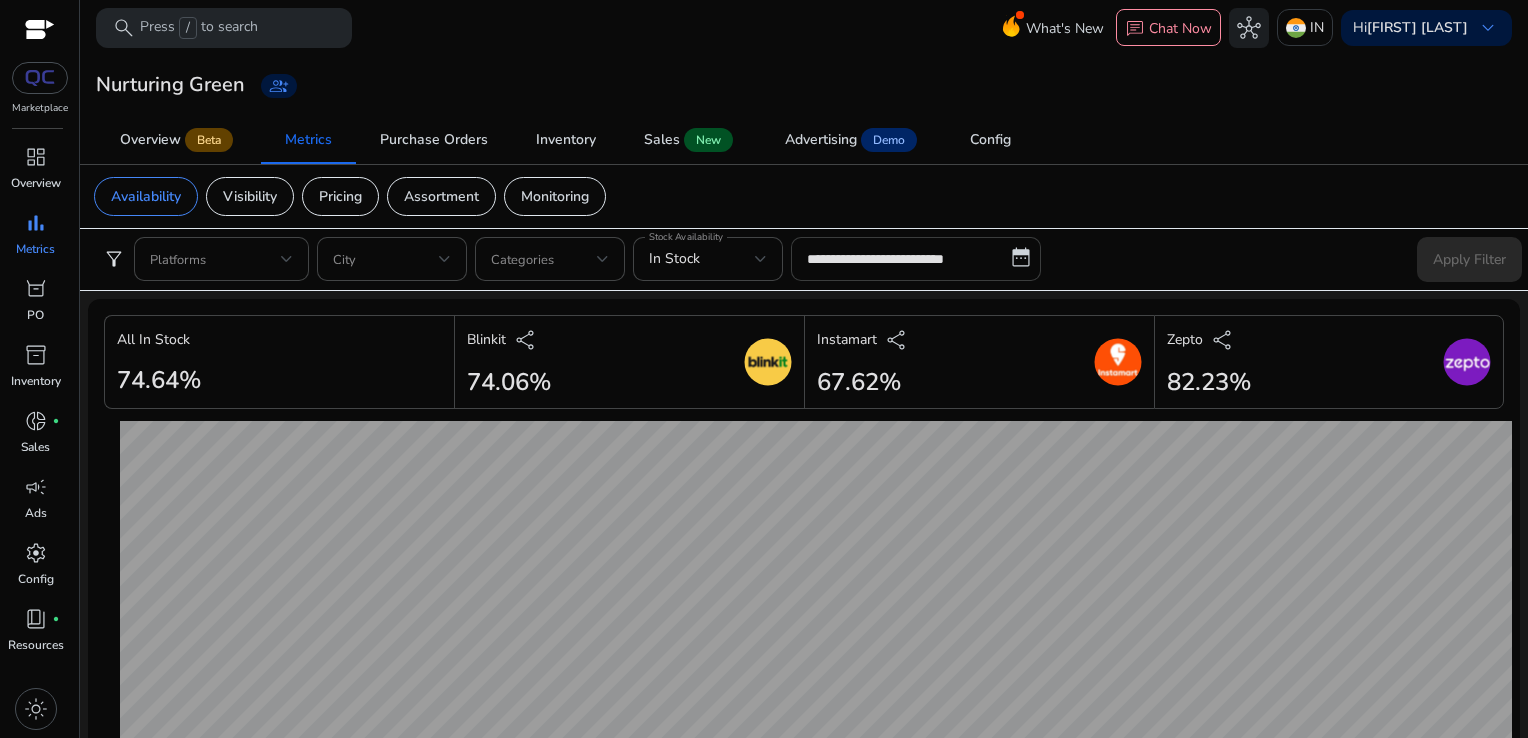 click on "**********" at bounding box center [916, 259] 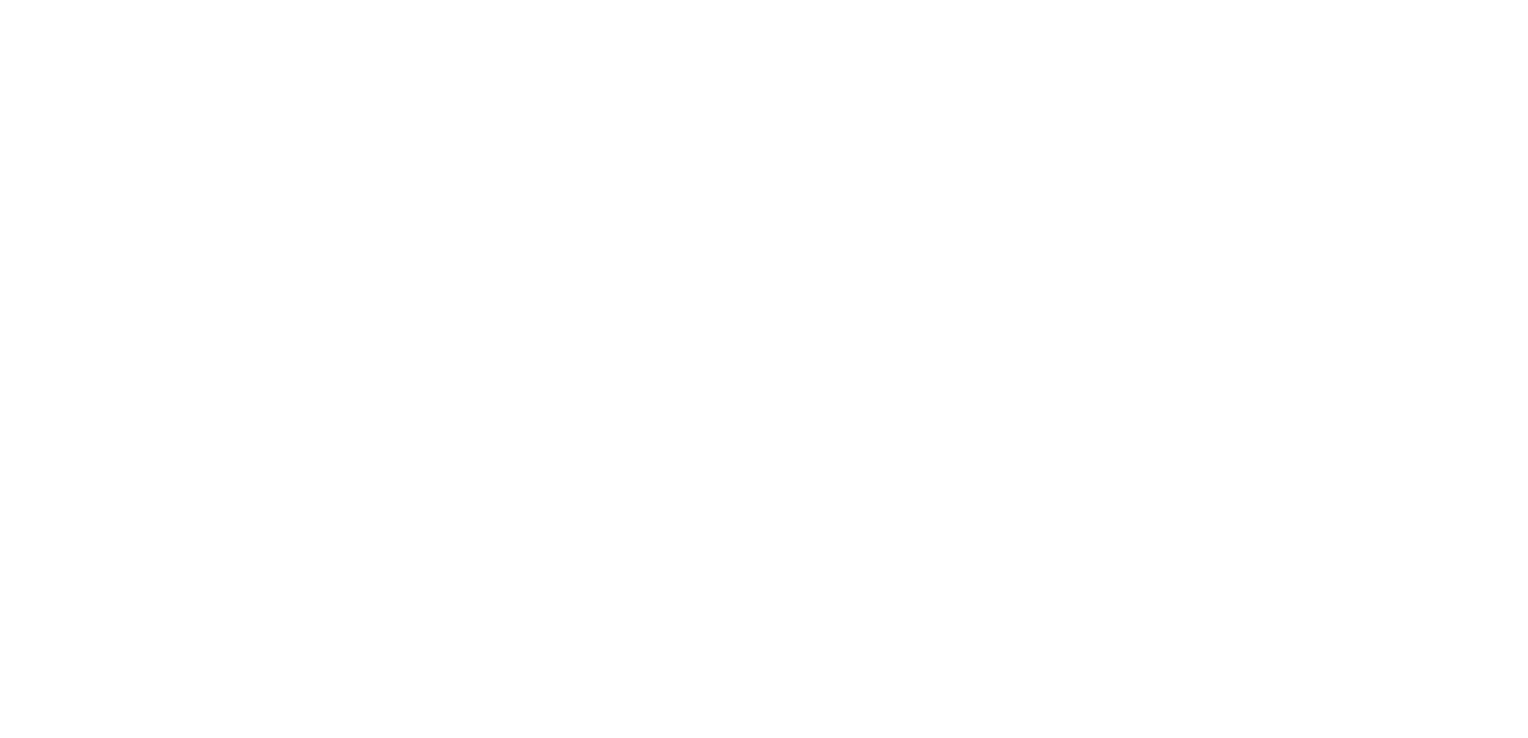 scroll, scrollTop: 0, scrollLeft: 0, axis: both 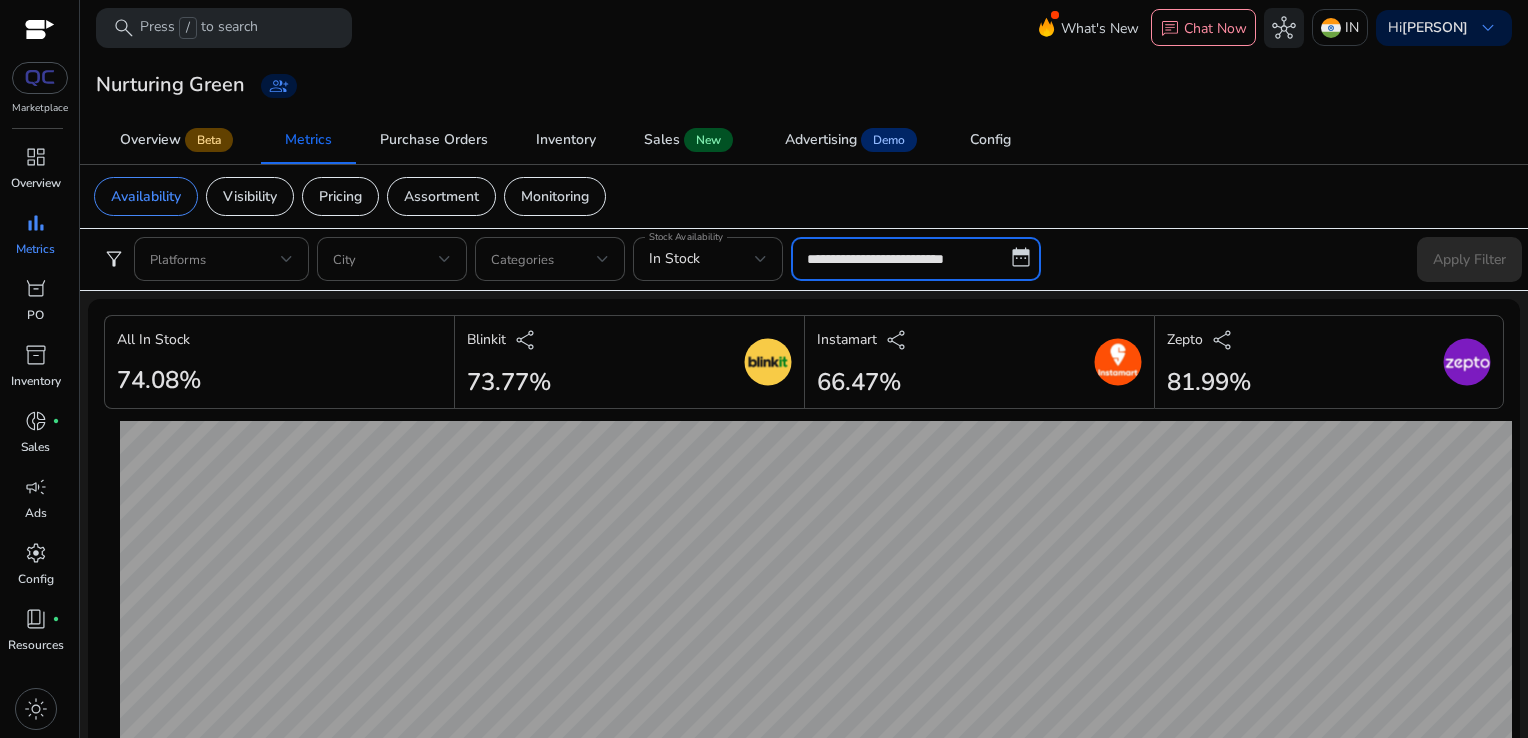 click on "**********" at bounding box center (916, 259) 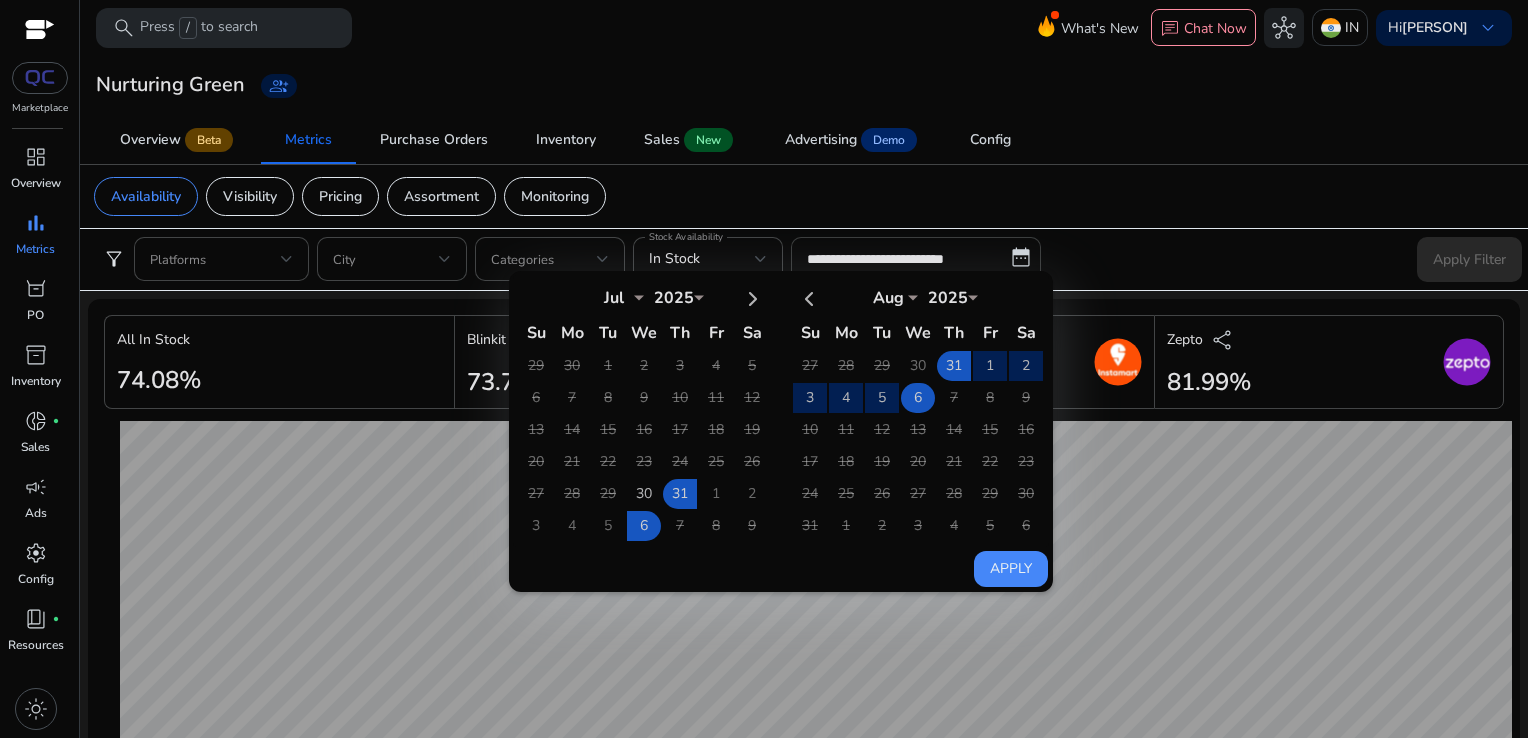 click on "6" 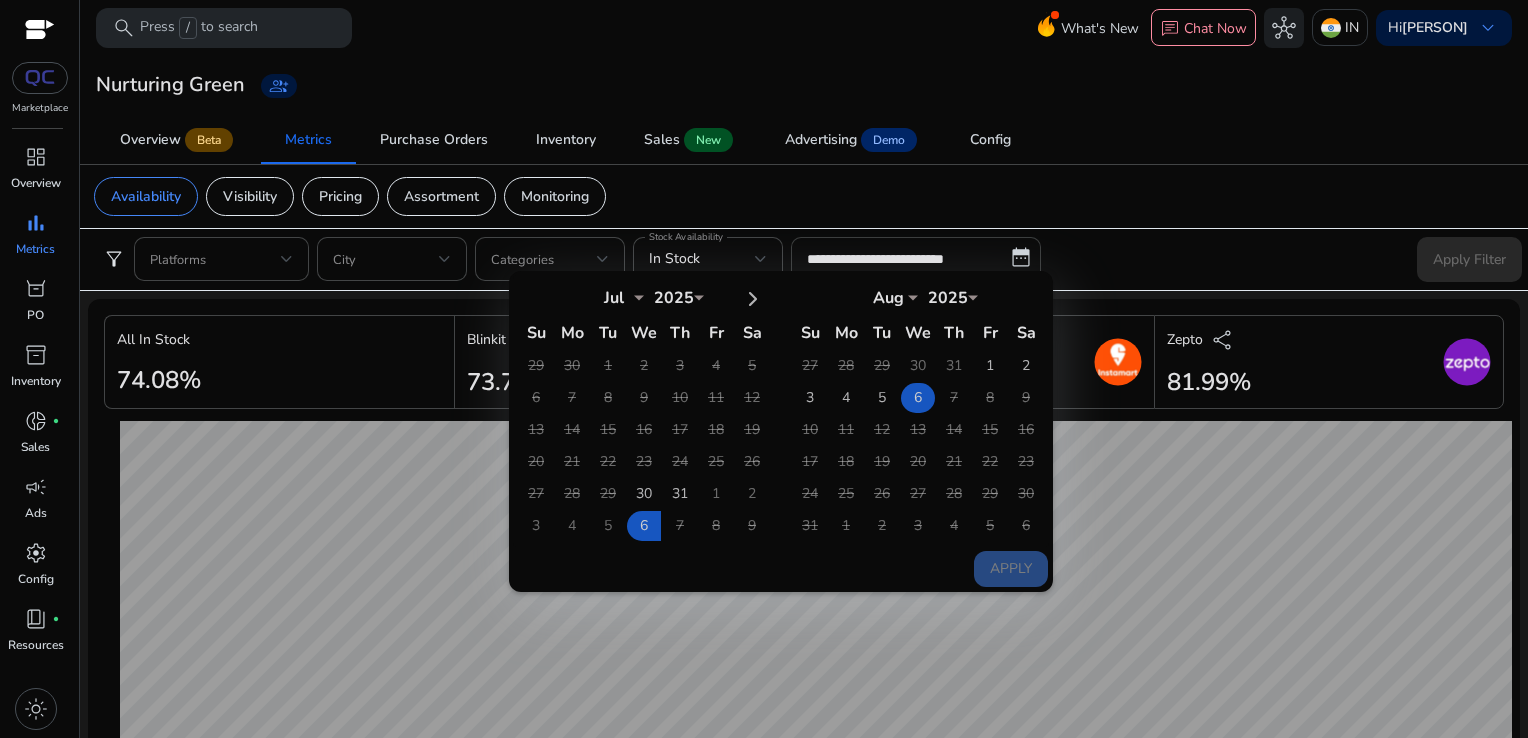 click on "6" 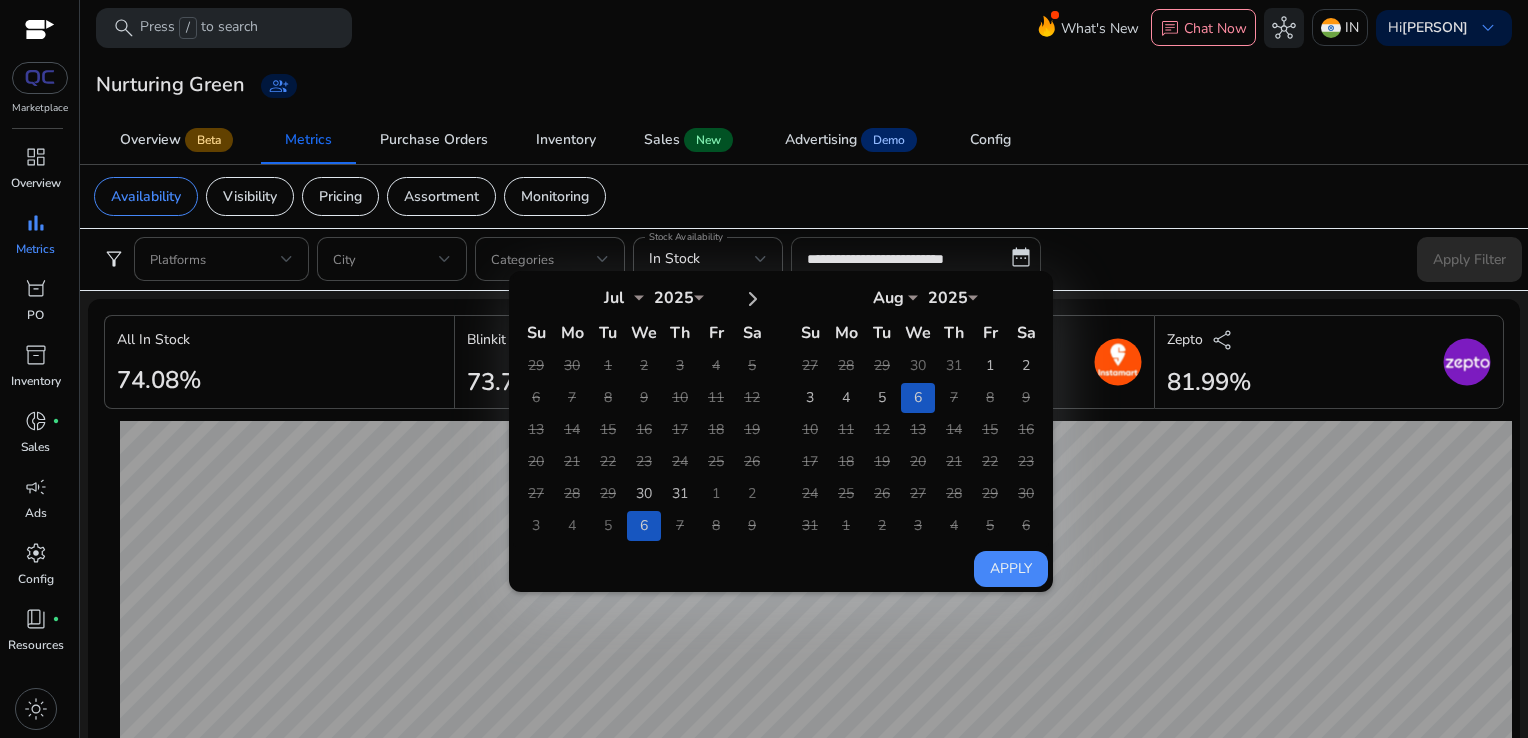 click on "Apply" 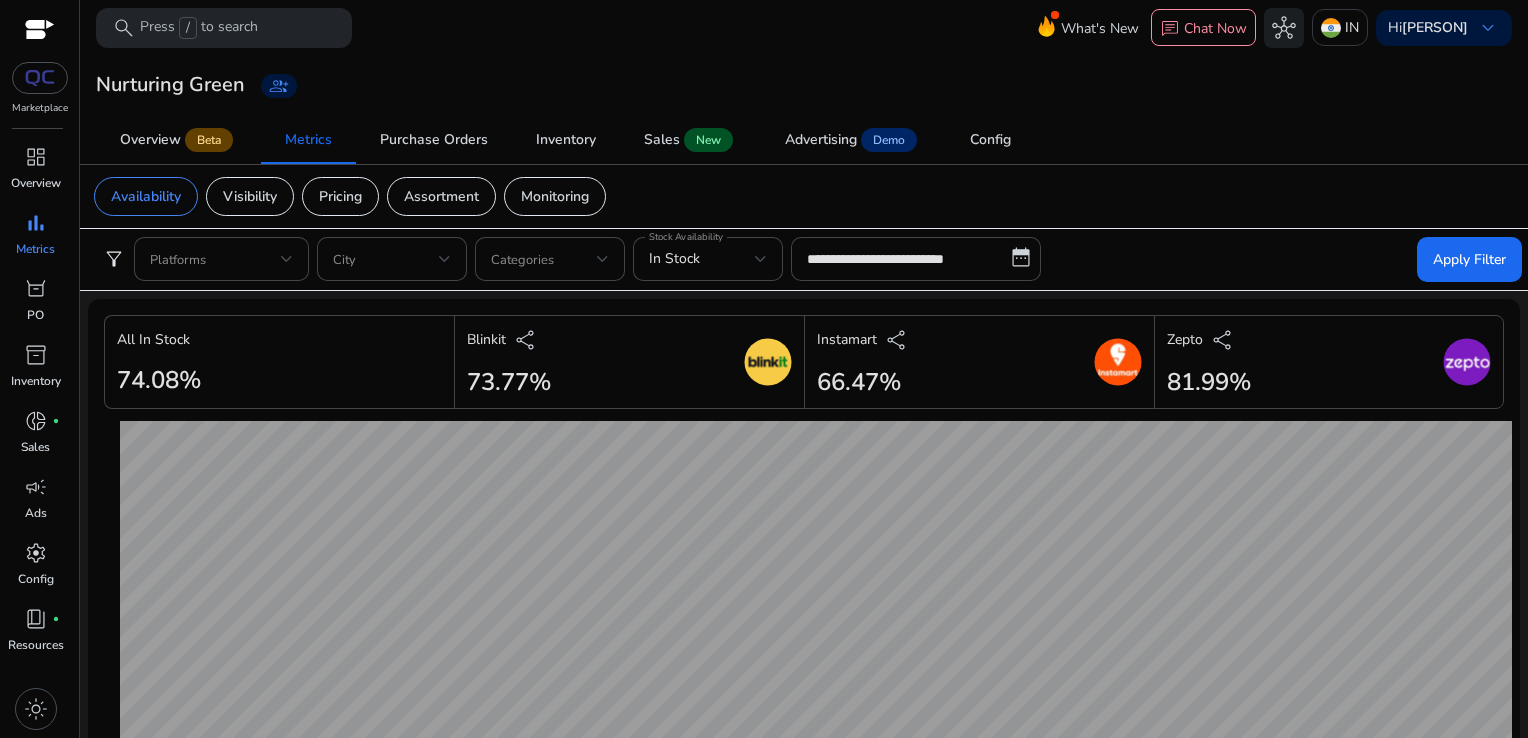 click on "Instamart  share   66.47%" 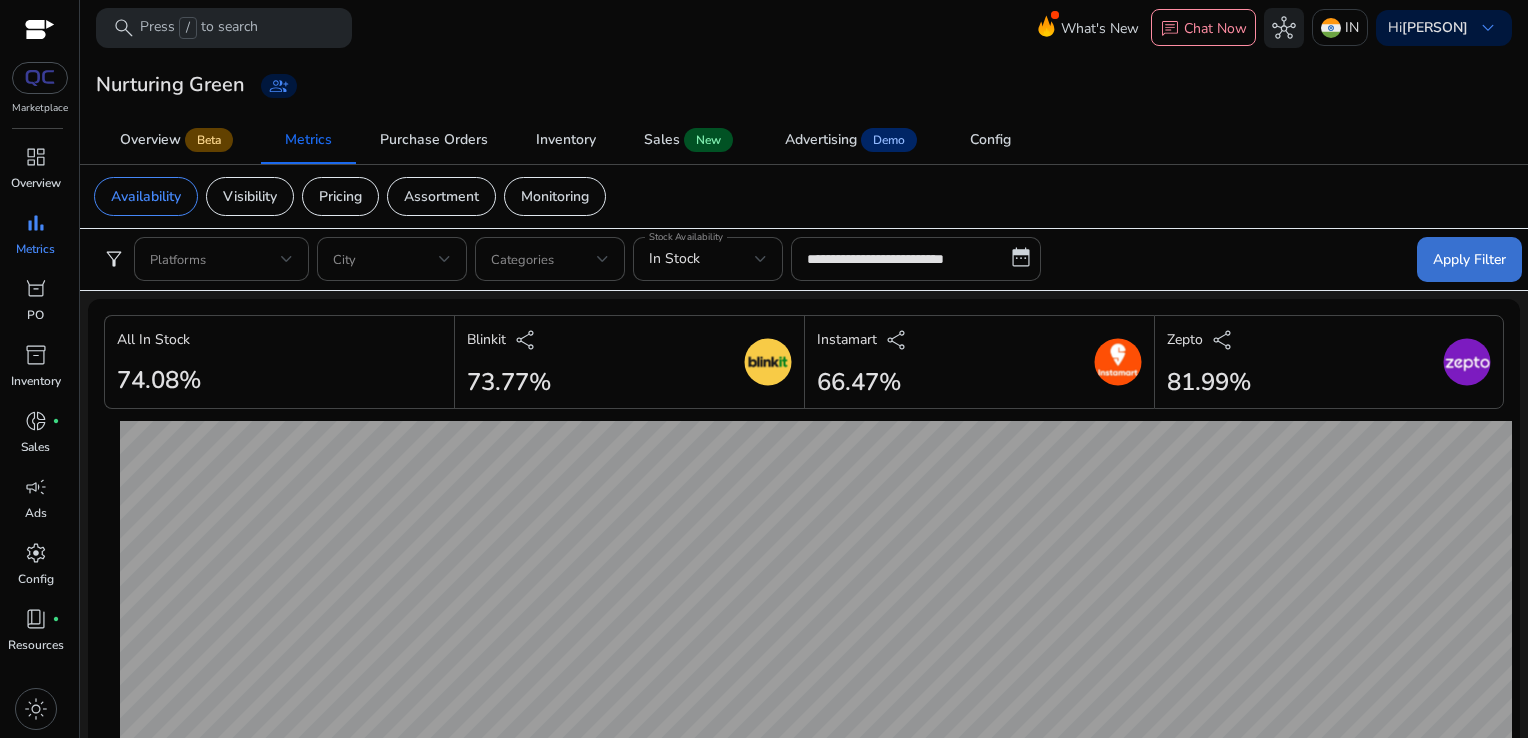 click on "Apply Filter" 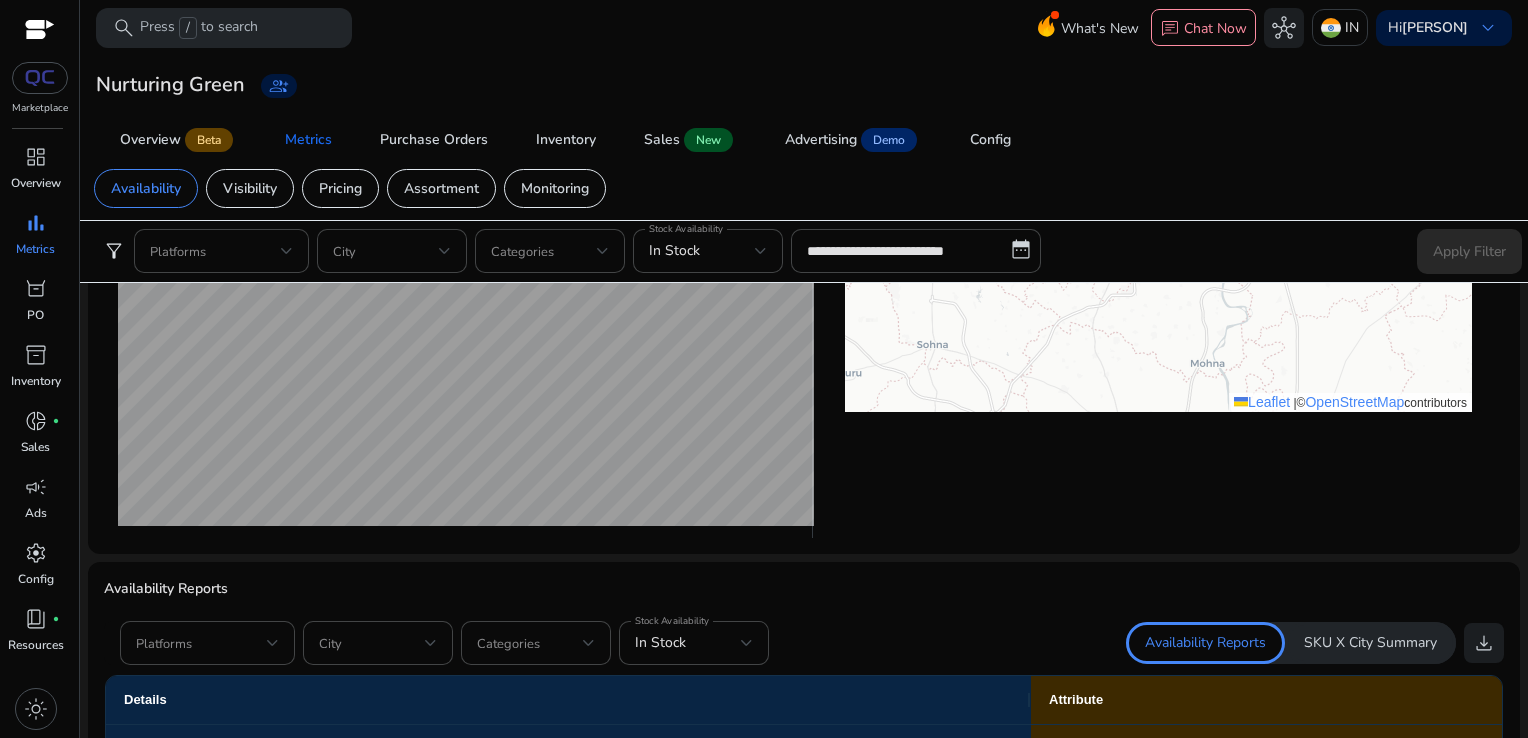 scroll, scrollTop: 1012, scrollLeft: 0, axis: vertical 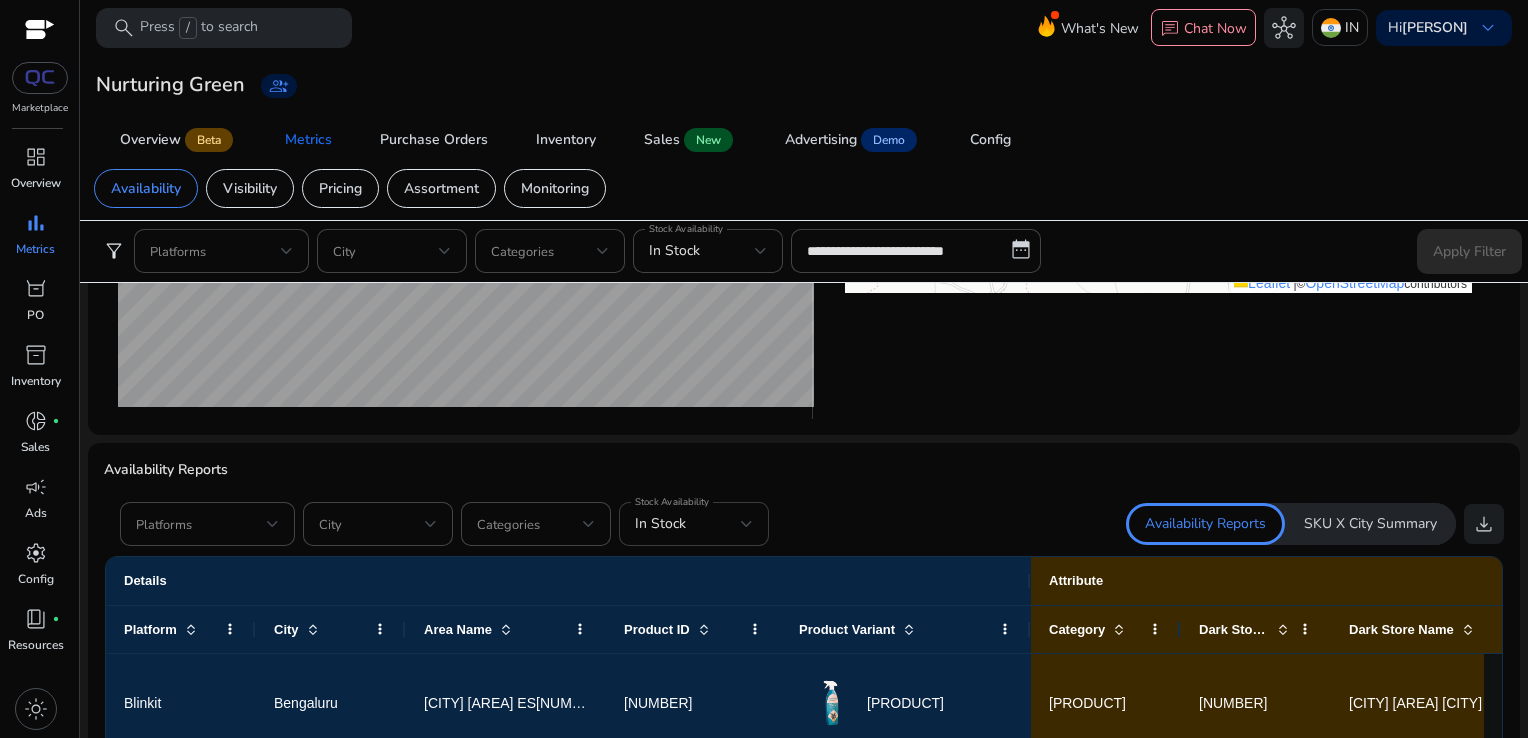 click on "In Stock" 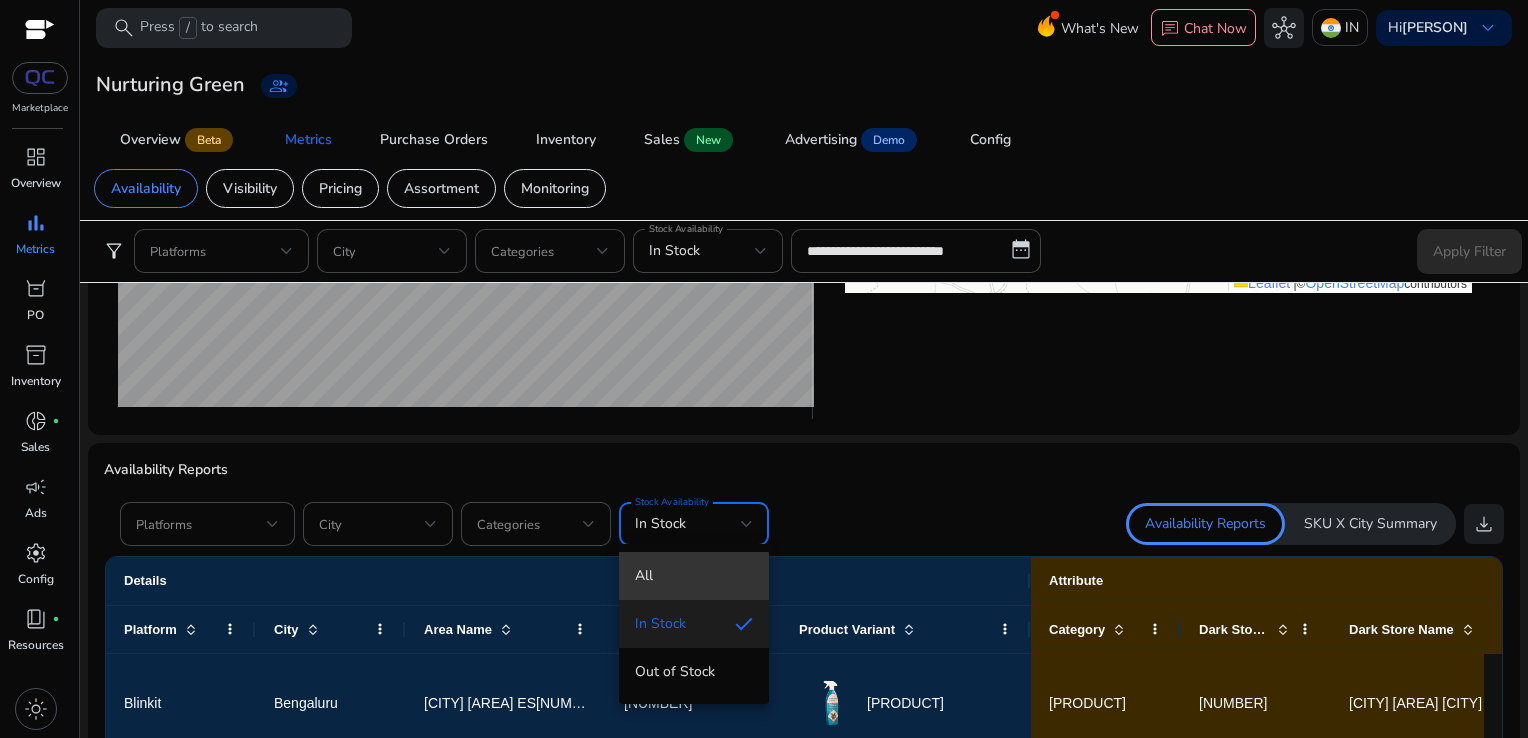 click on "All" at bounding box center (694, 576) 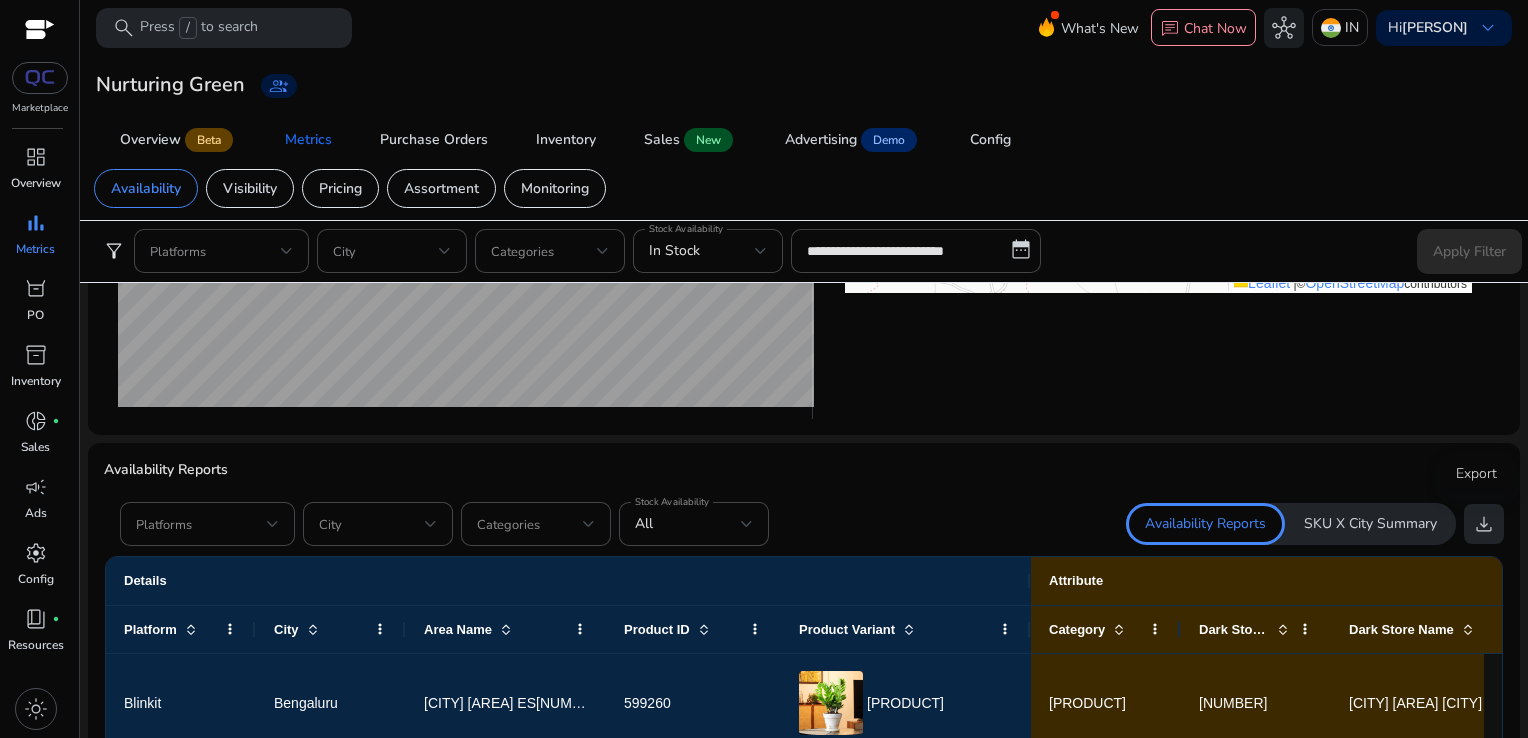 click on "download" 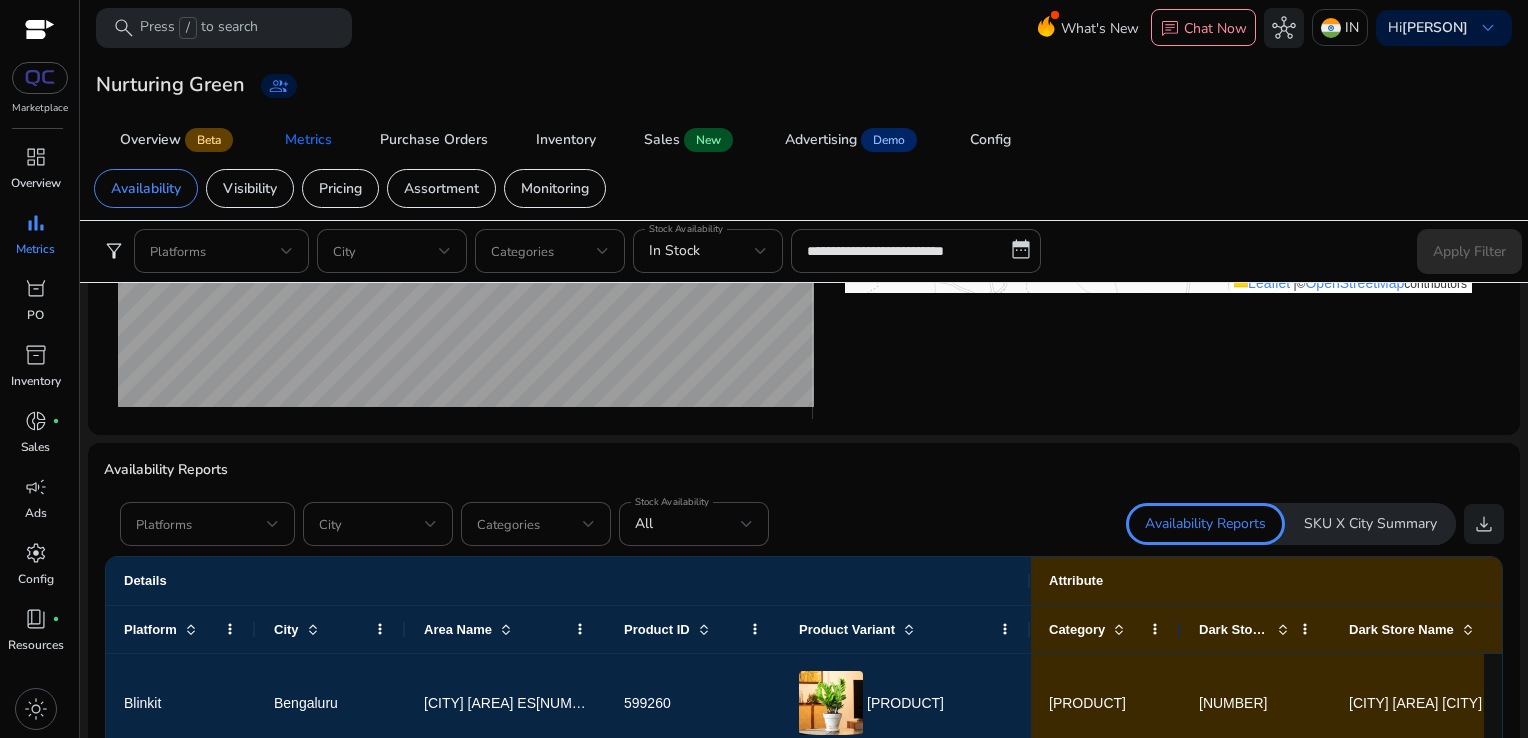 type 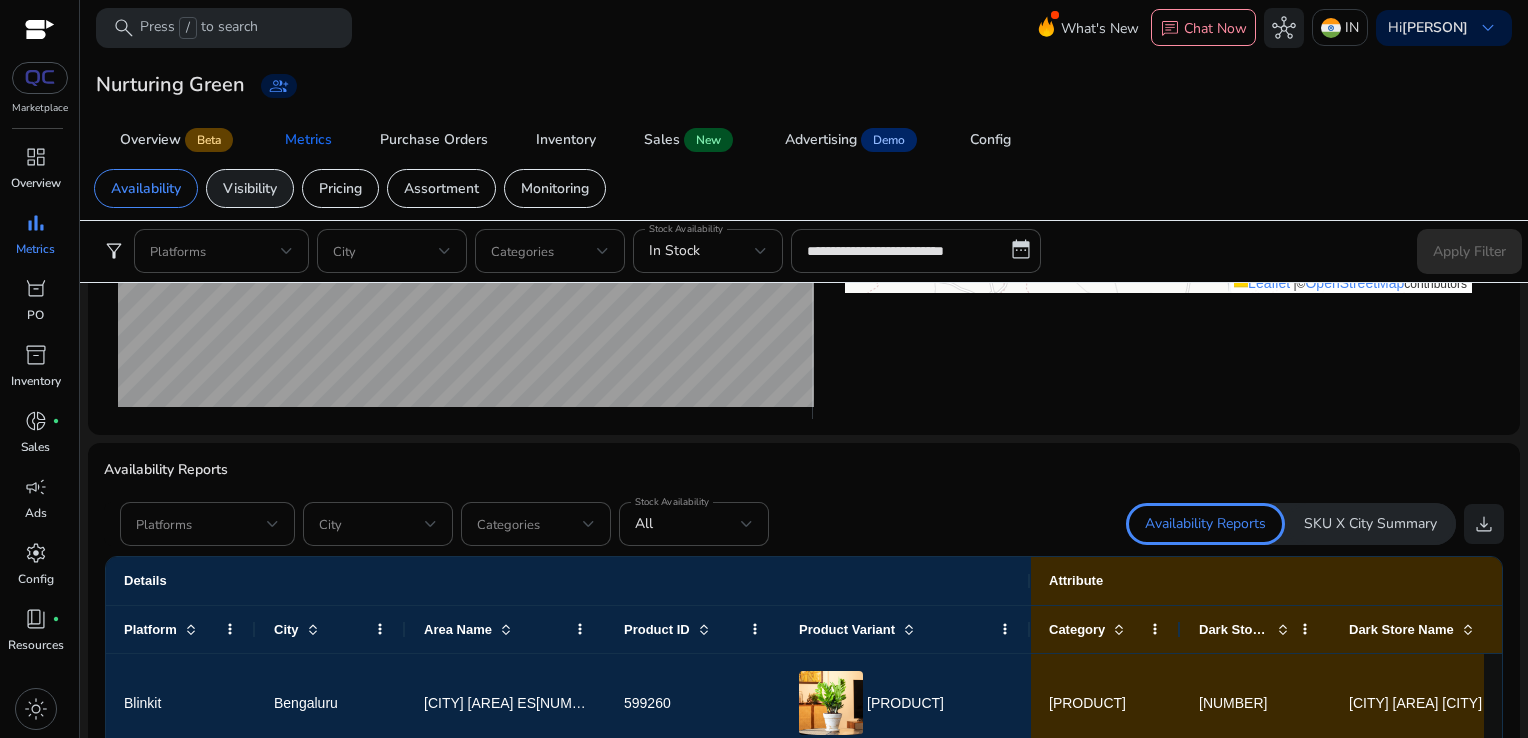 click on "Visibility" 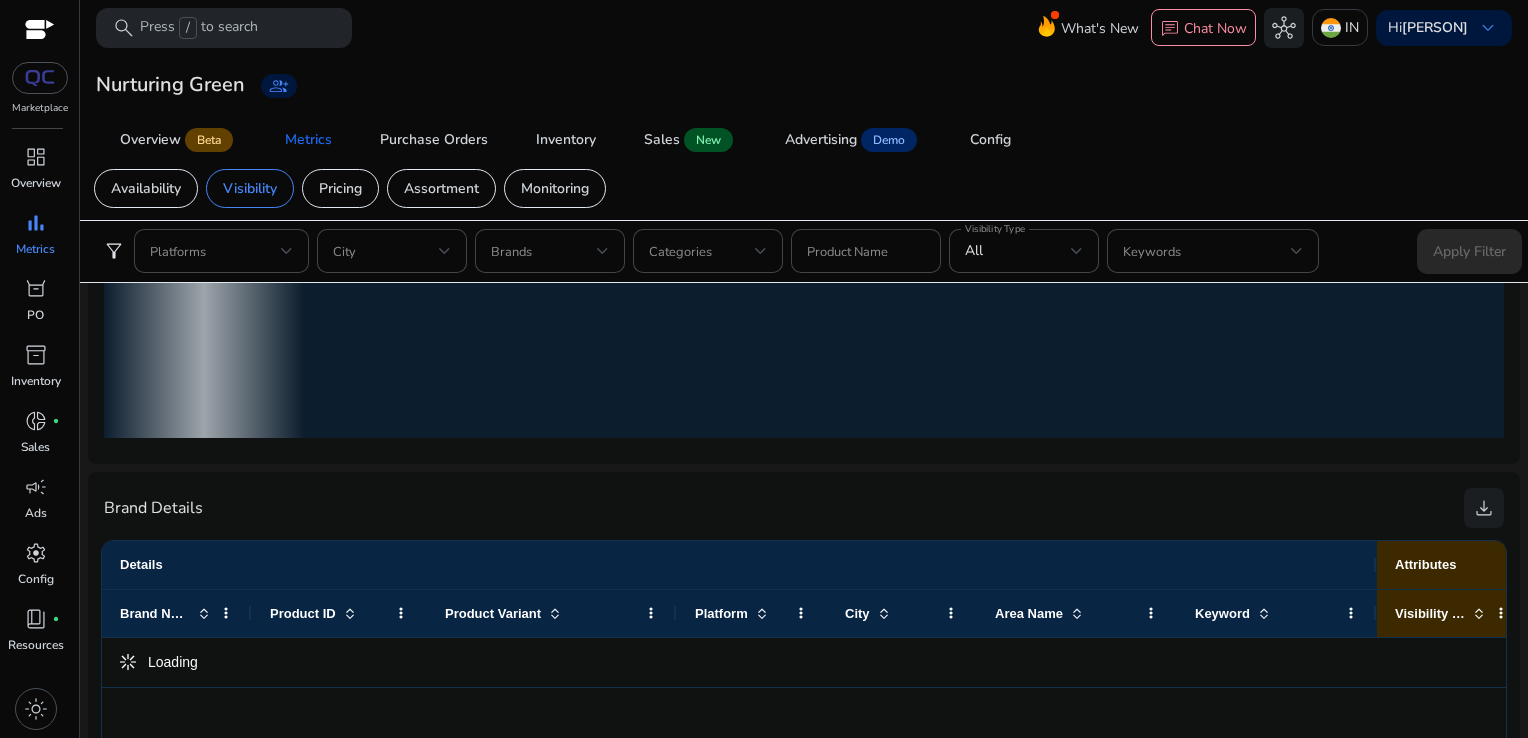 scroll, scrollTop: 0, scrollLeft: 0, axis: both 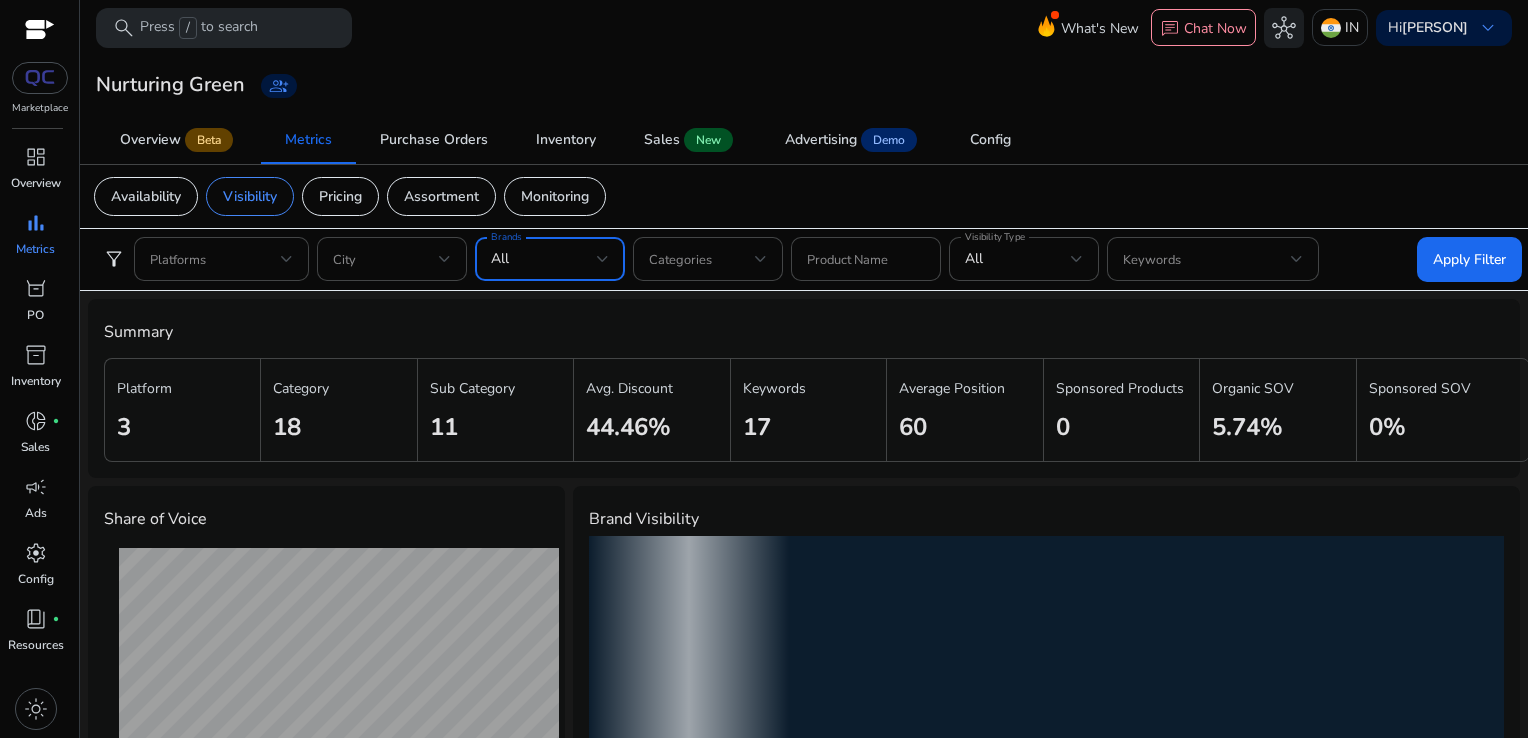 click on "All" at bounding box center [544, 259] 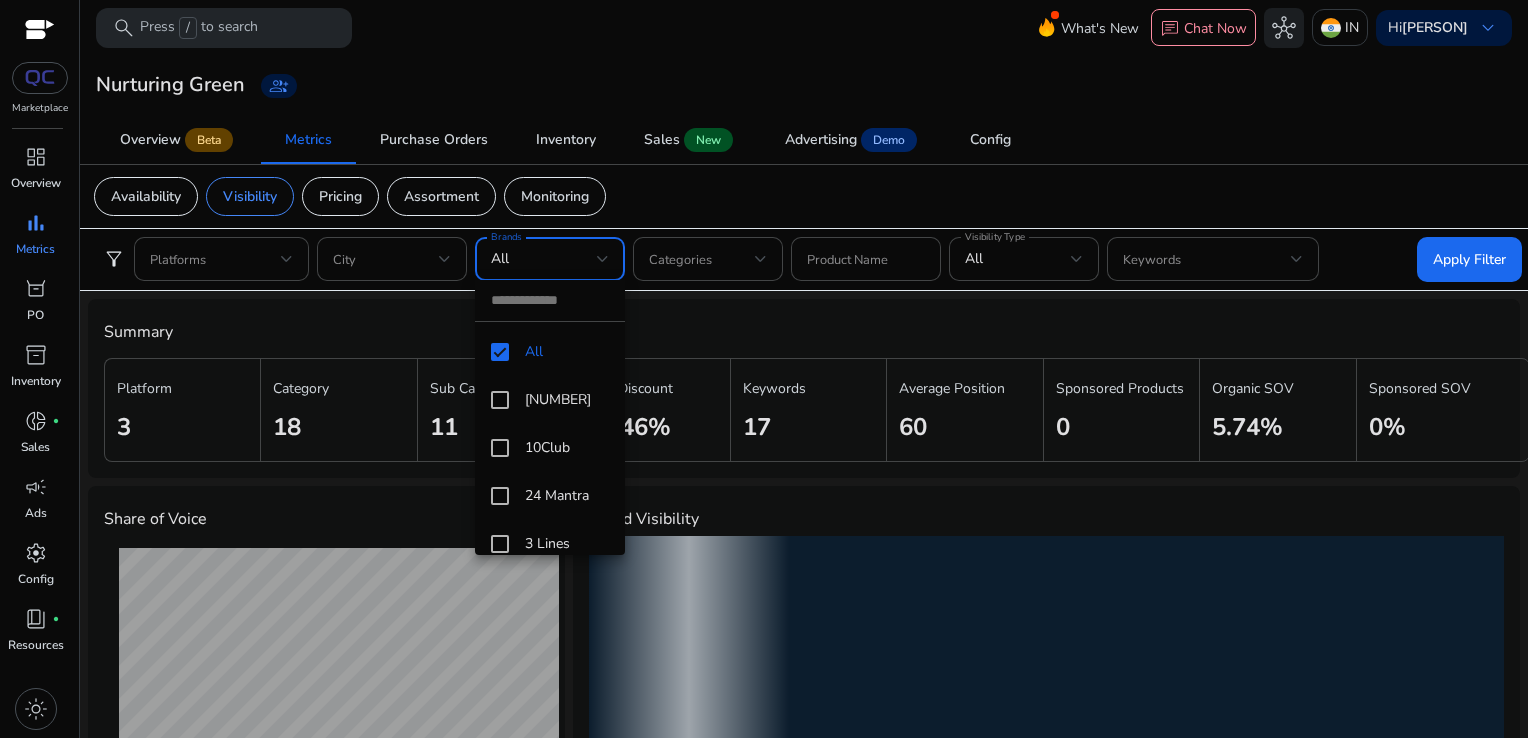 click at bounding box center (550, 300) 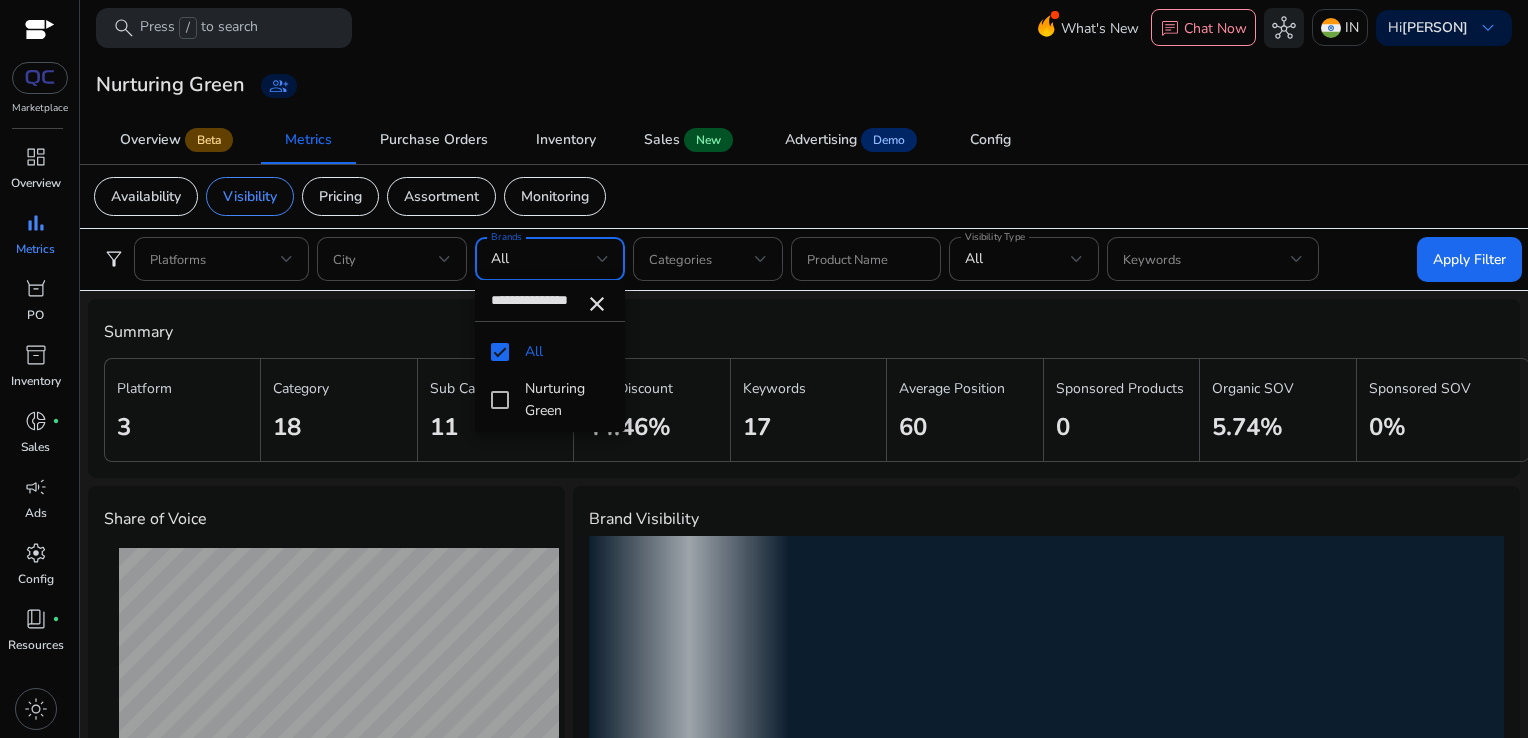scroll, scrollTop: 0, scrollLeft: 7, axis: horizontal 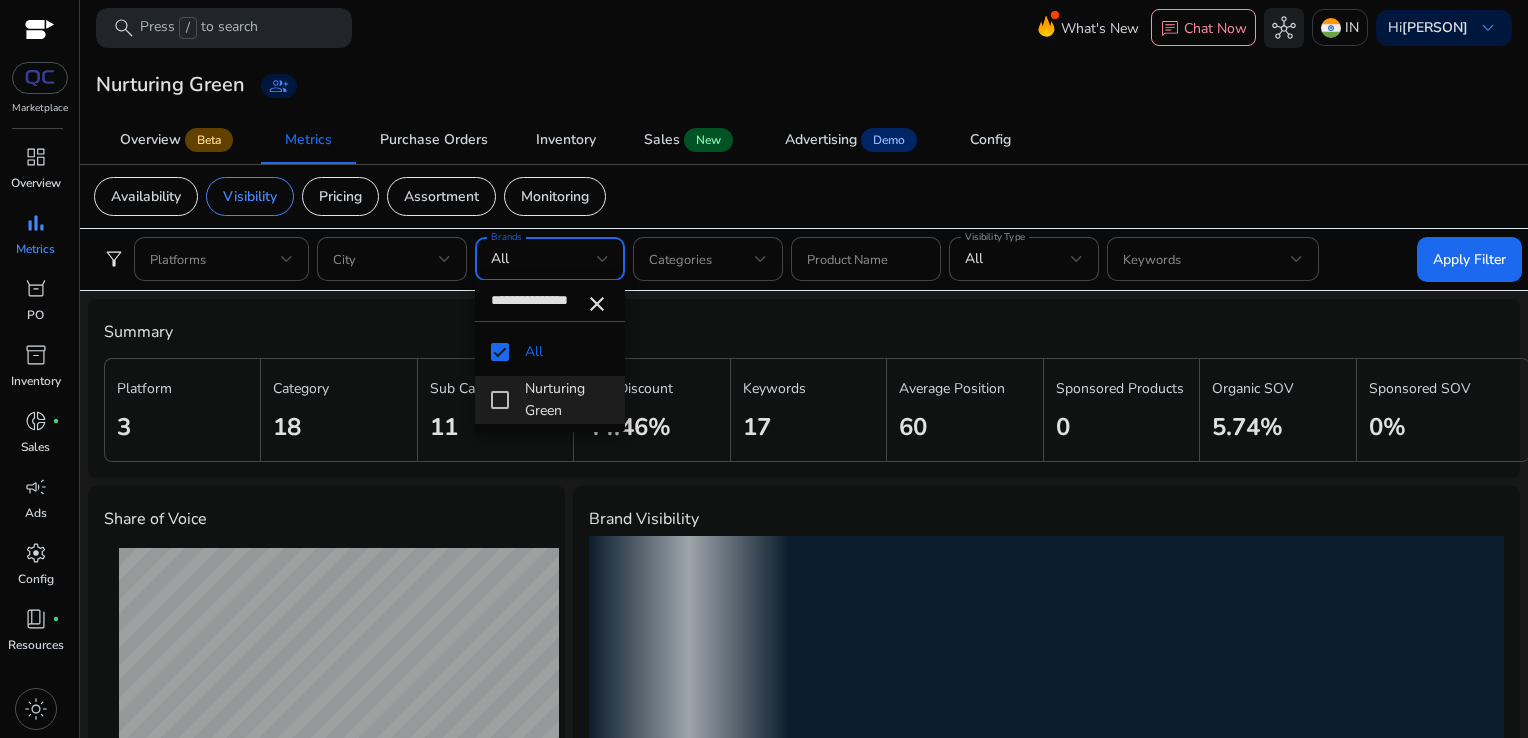 type on "**********" 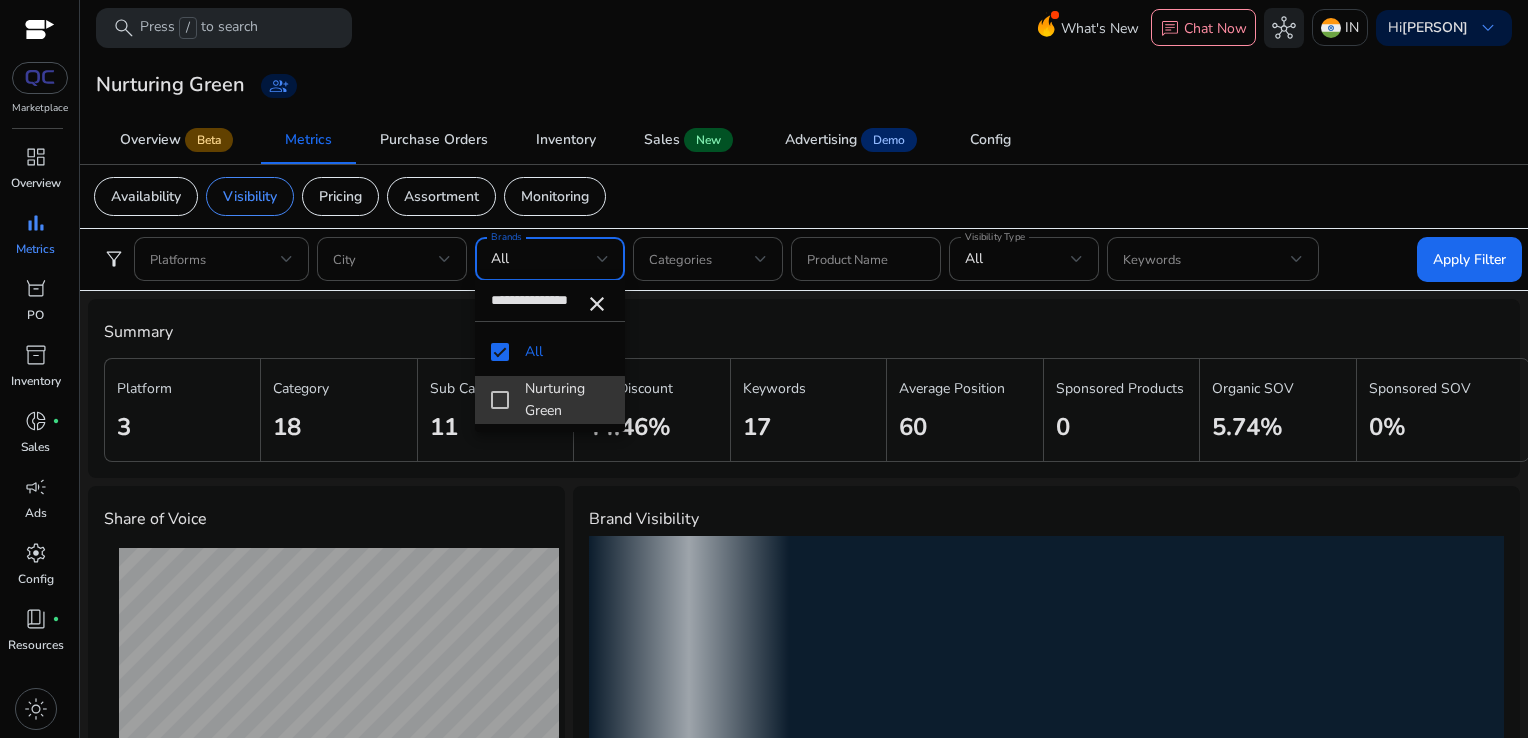 click on "Nurturing Green" at bounding box center (550, 400) 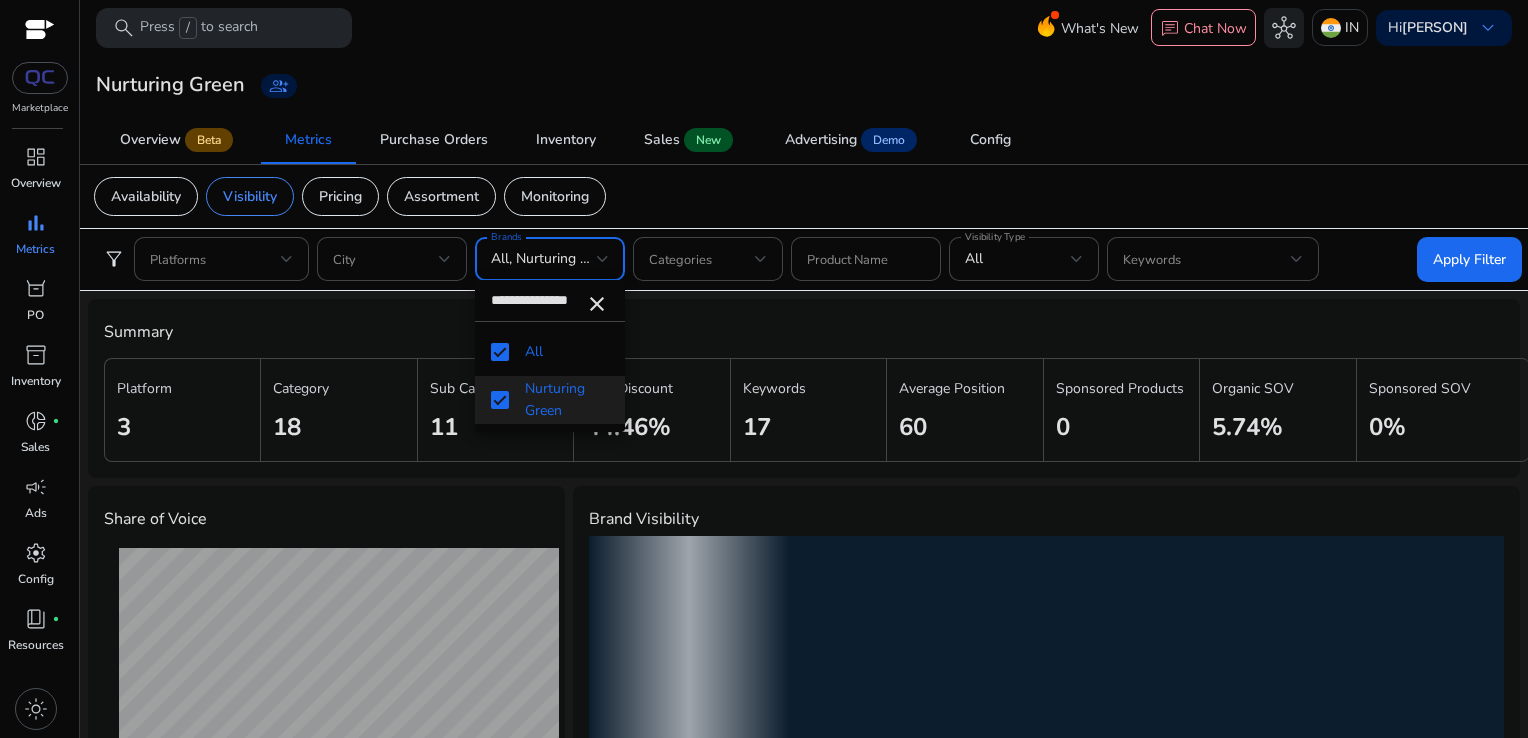 click at bounding box center (764, 369) 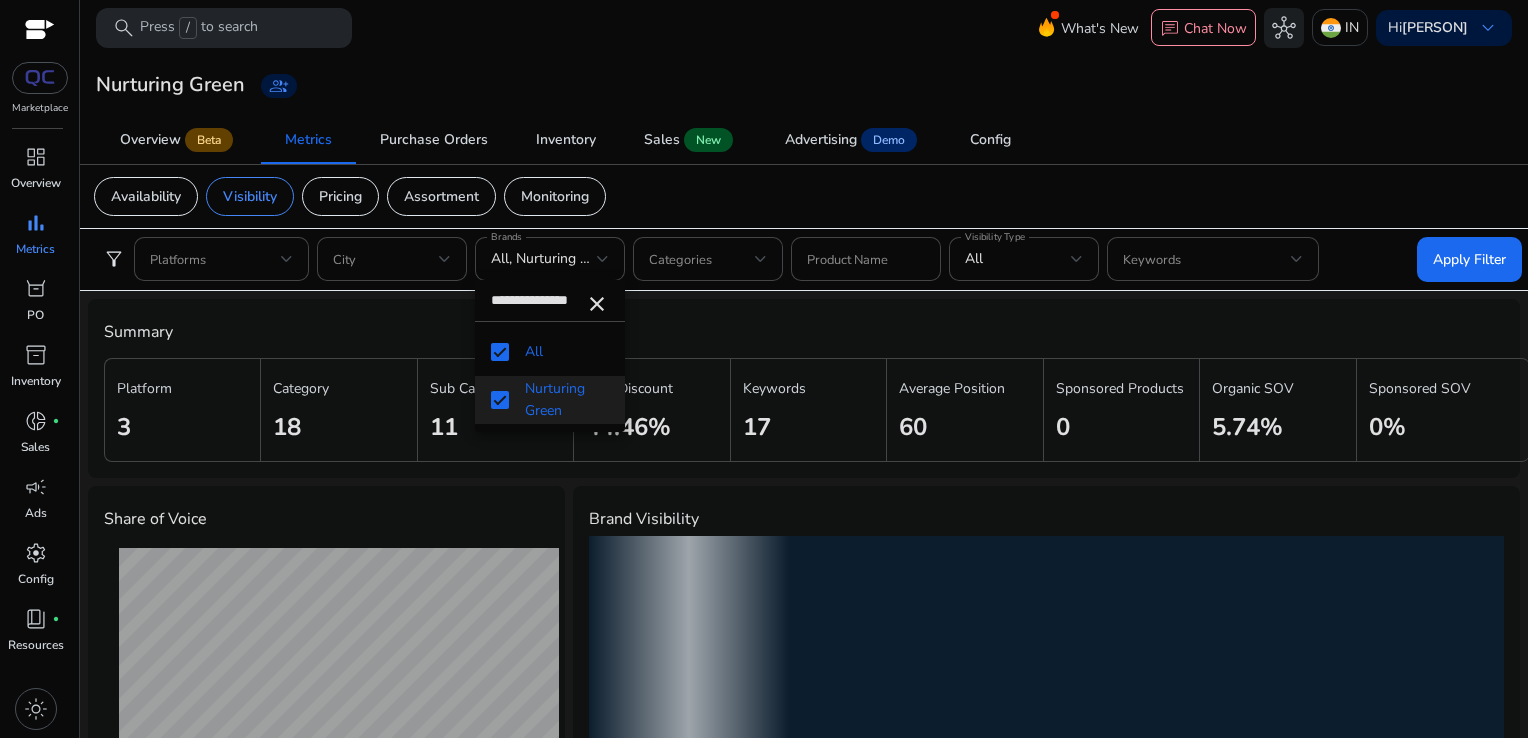 type 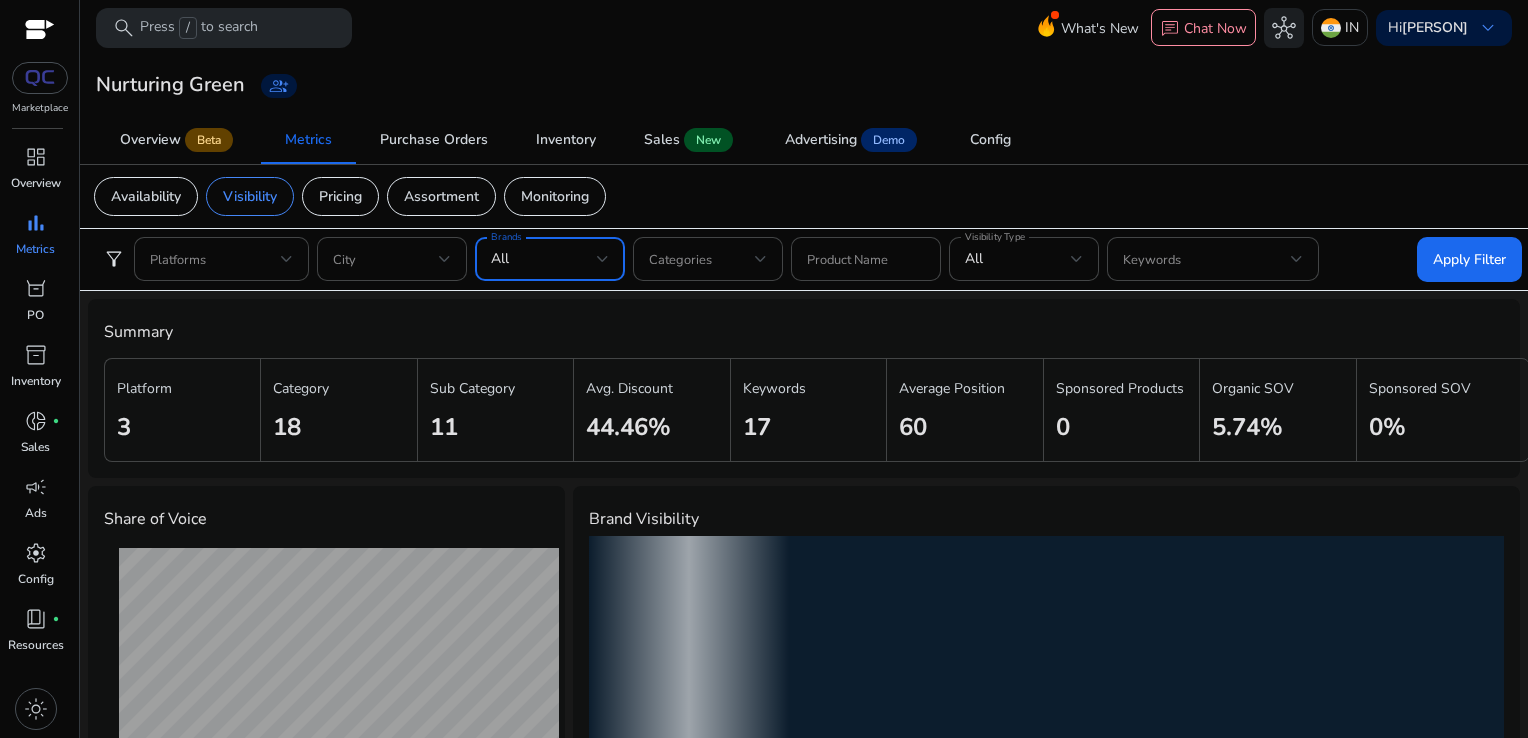 click on "All" at bounding box center [544, 259] 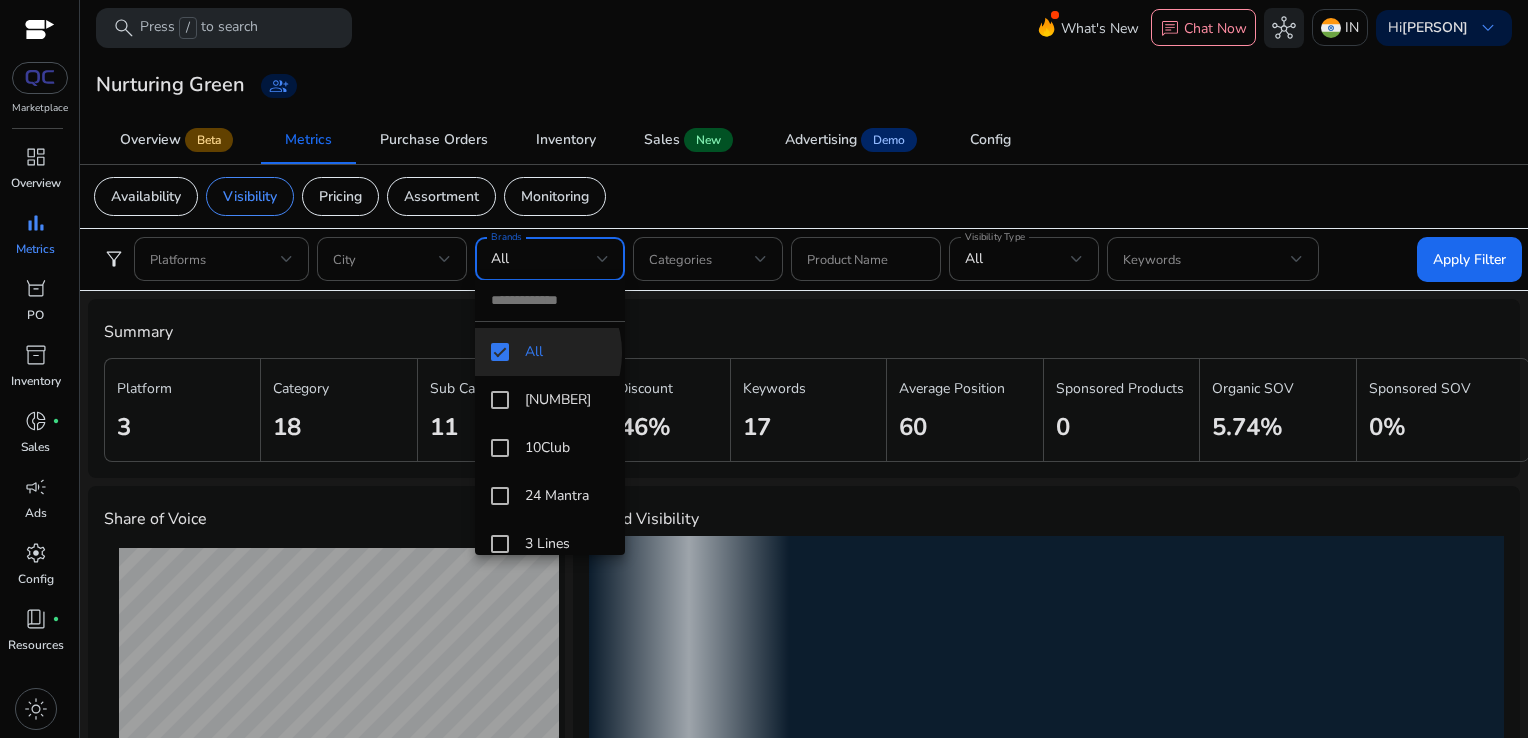 click on "All" at bounding box center [550, 352] 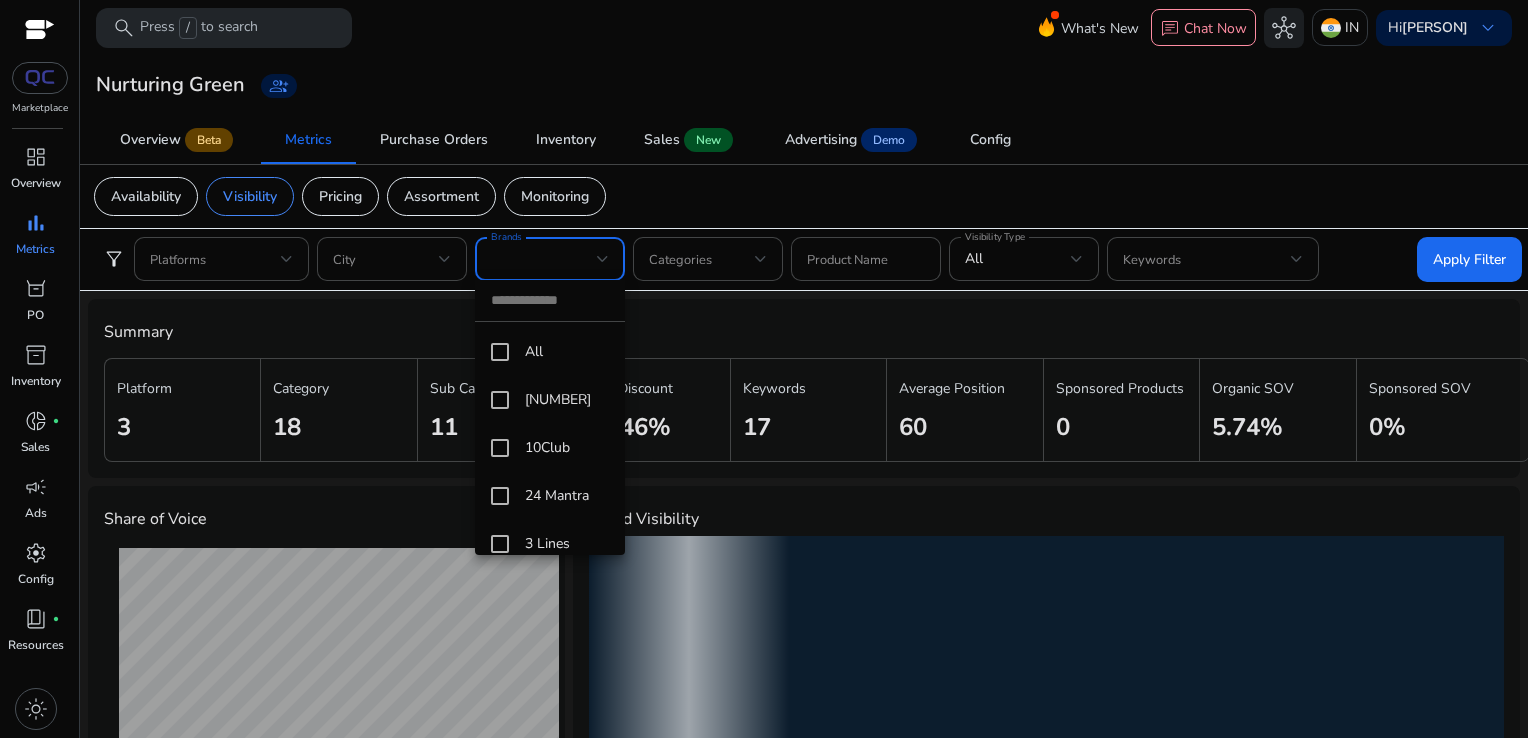 click at bounding box center (550, 300) 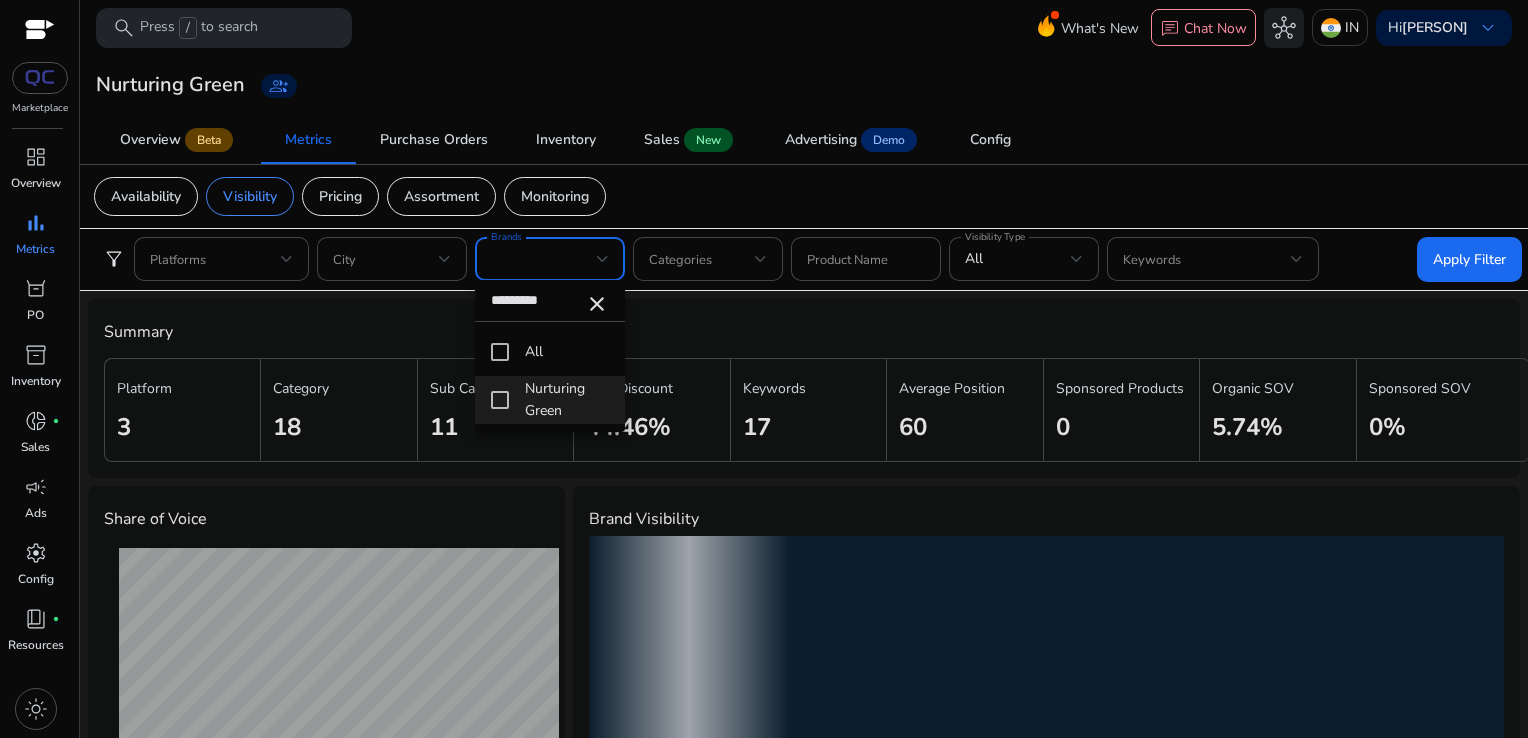 type on "*********" 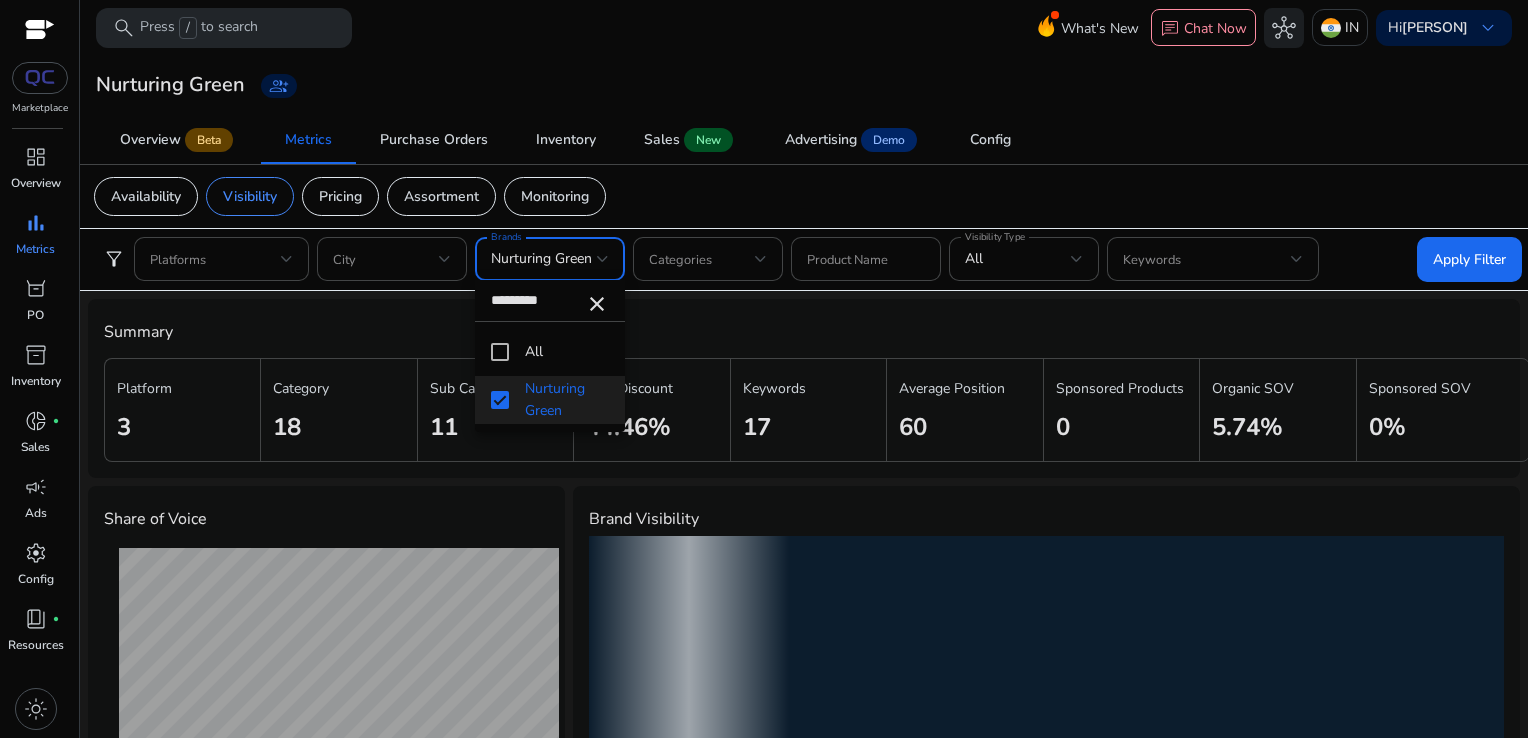 click at bounding box center (764, 369) 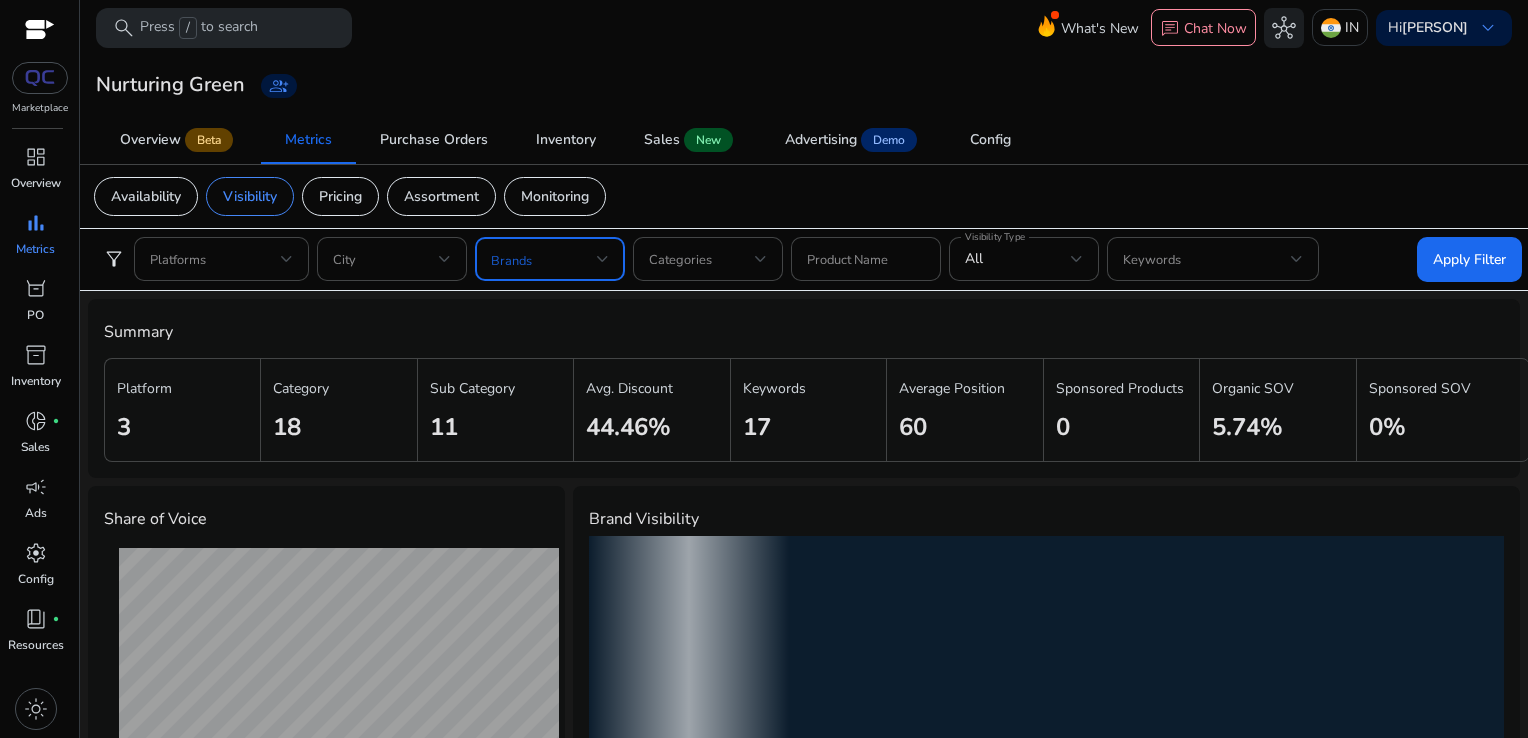 click at bounding box center (603, 259) 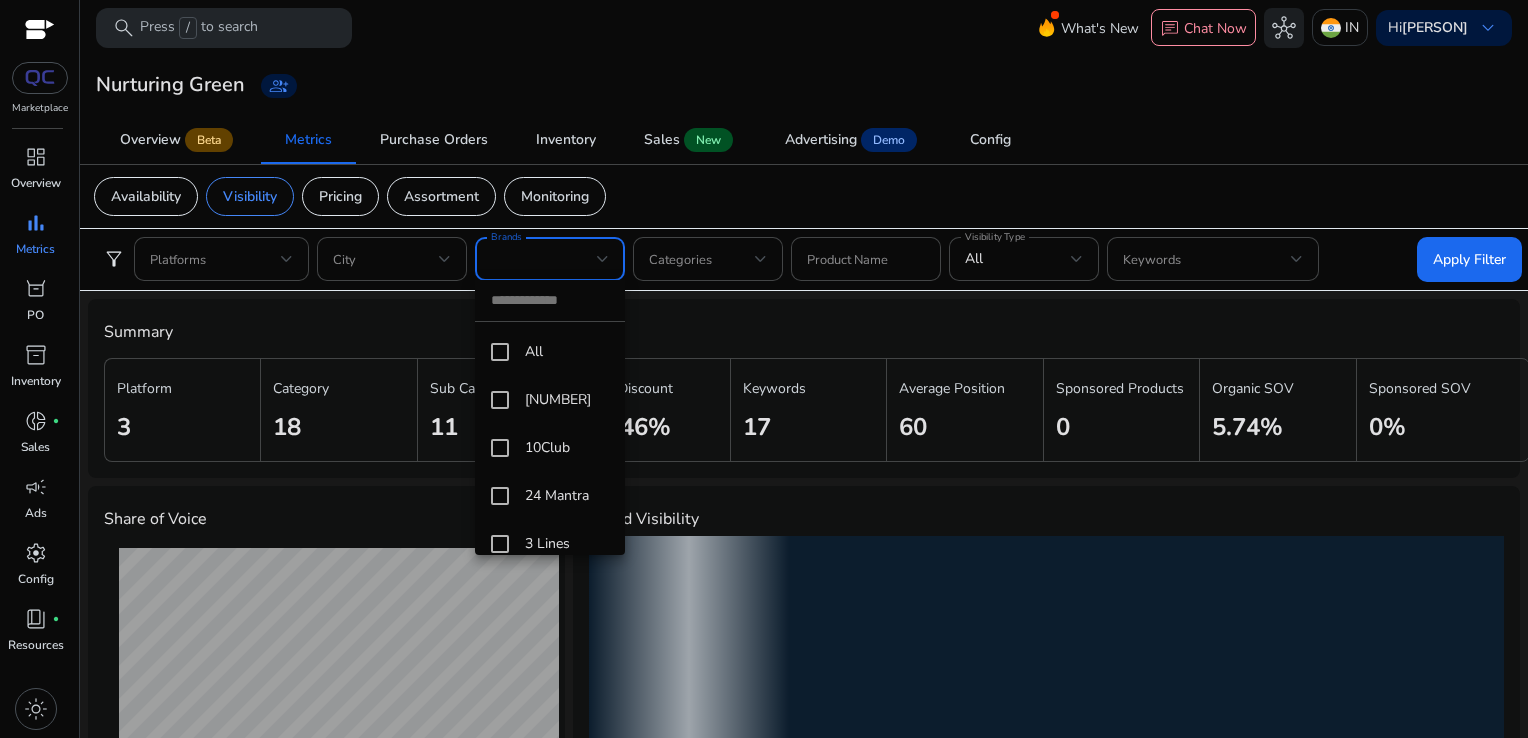 click at bounding box center [550, 300] 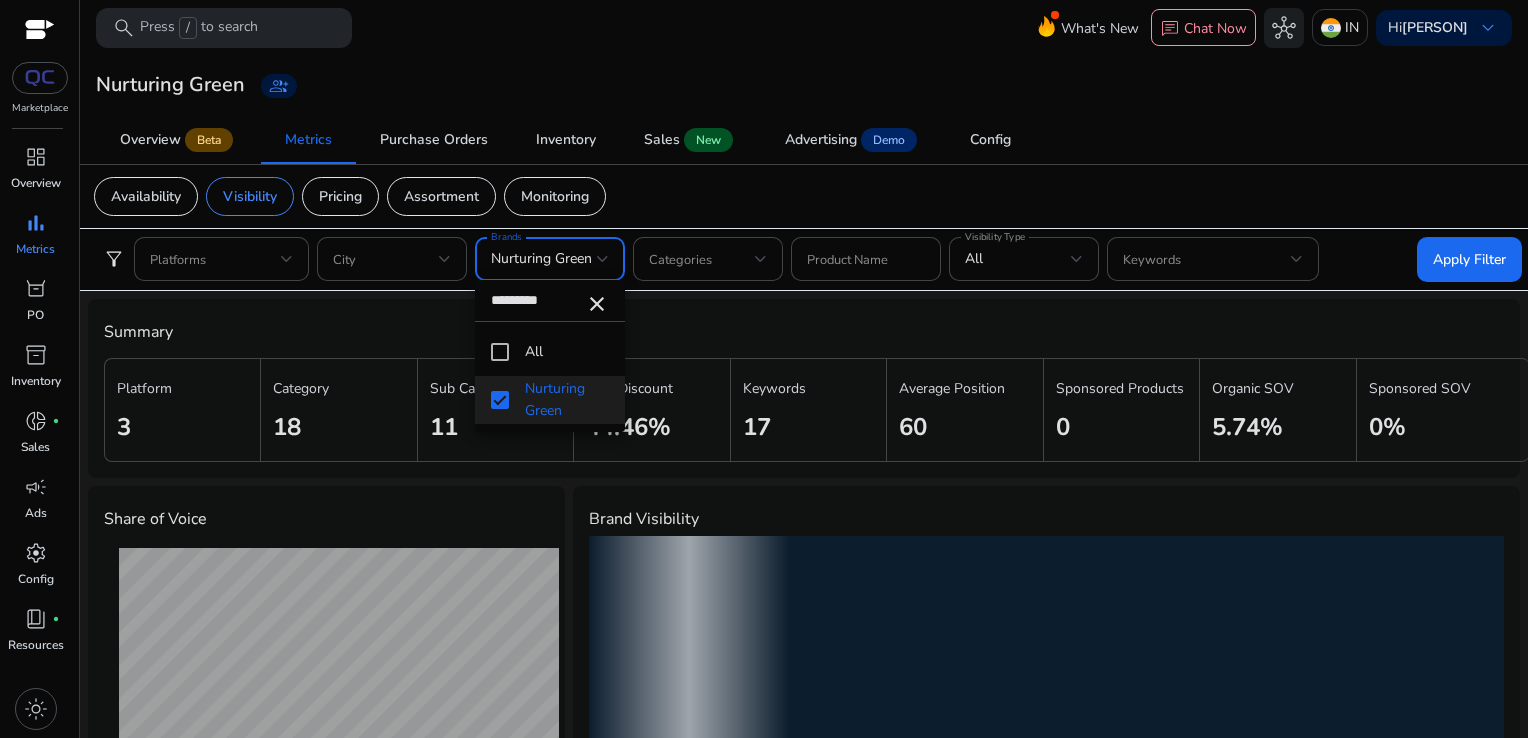 type on "*********" 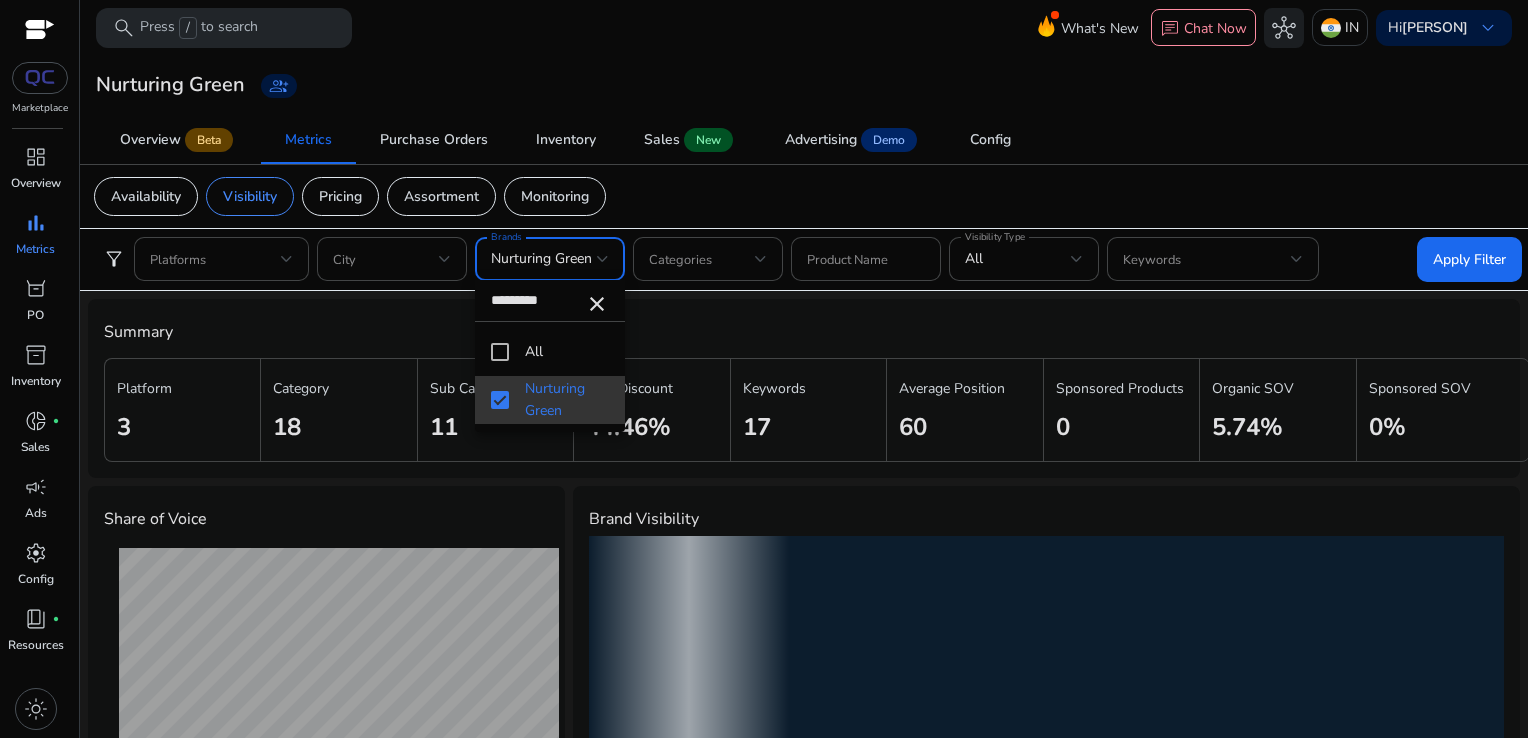click on "Nurturing Green" at bounding box center (550, 400) 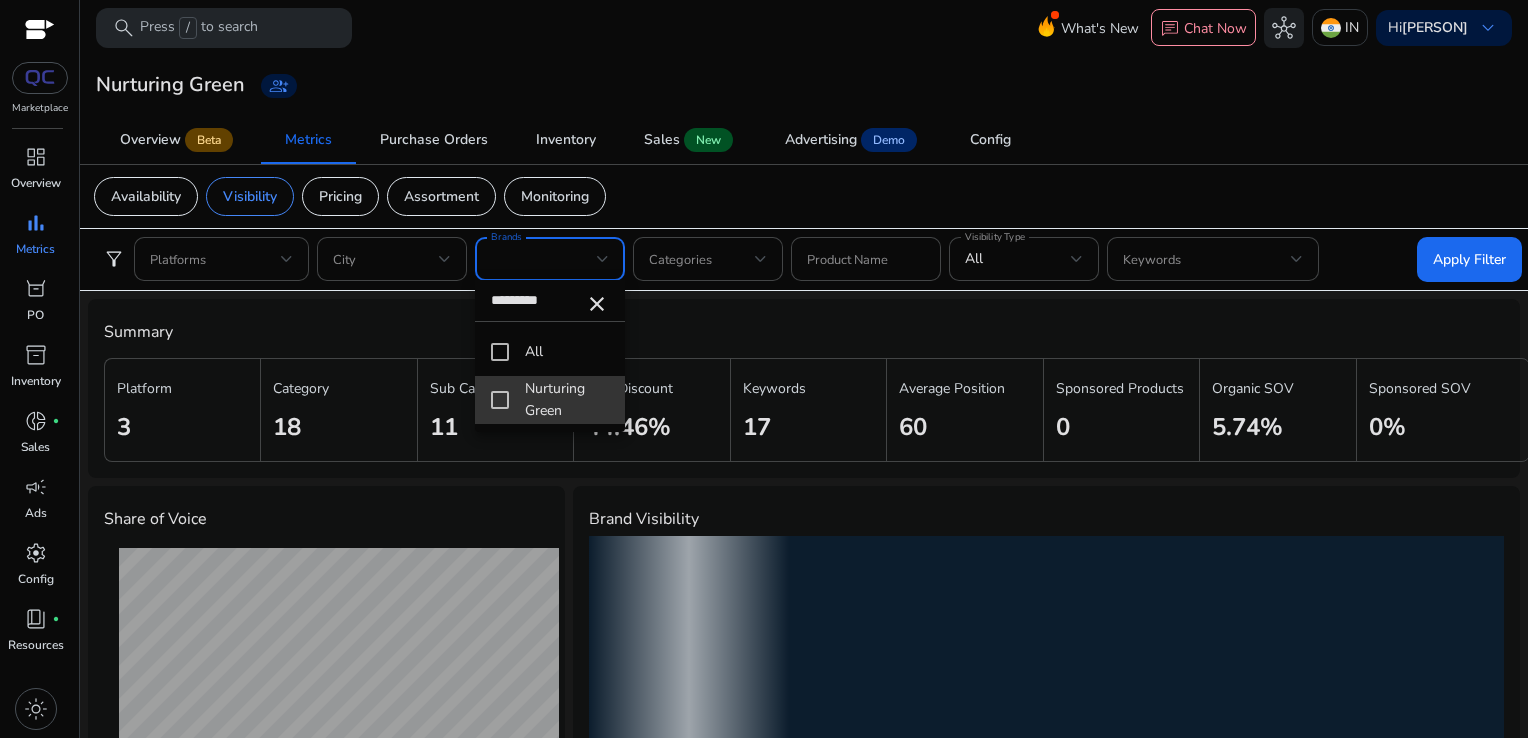 click on "Nurturing Green" at bounding box center [550, 400] 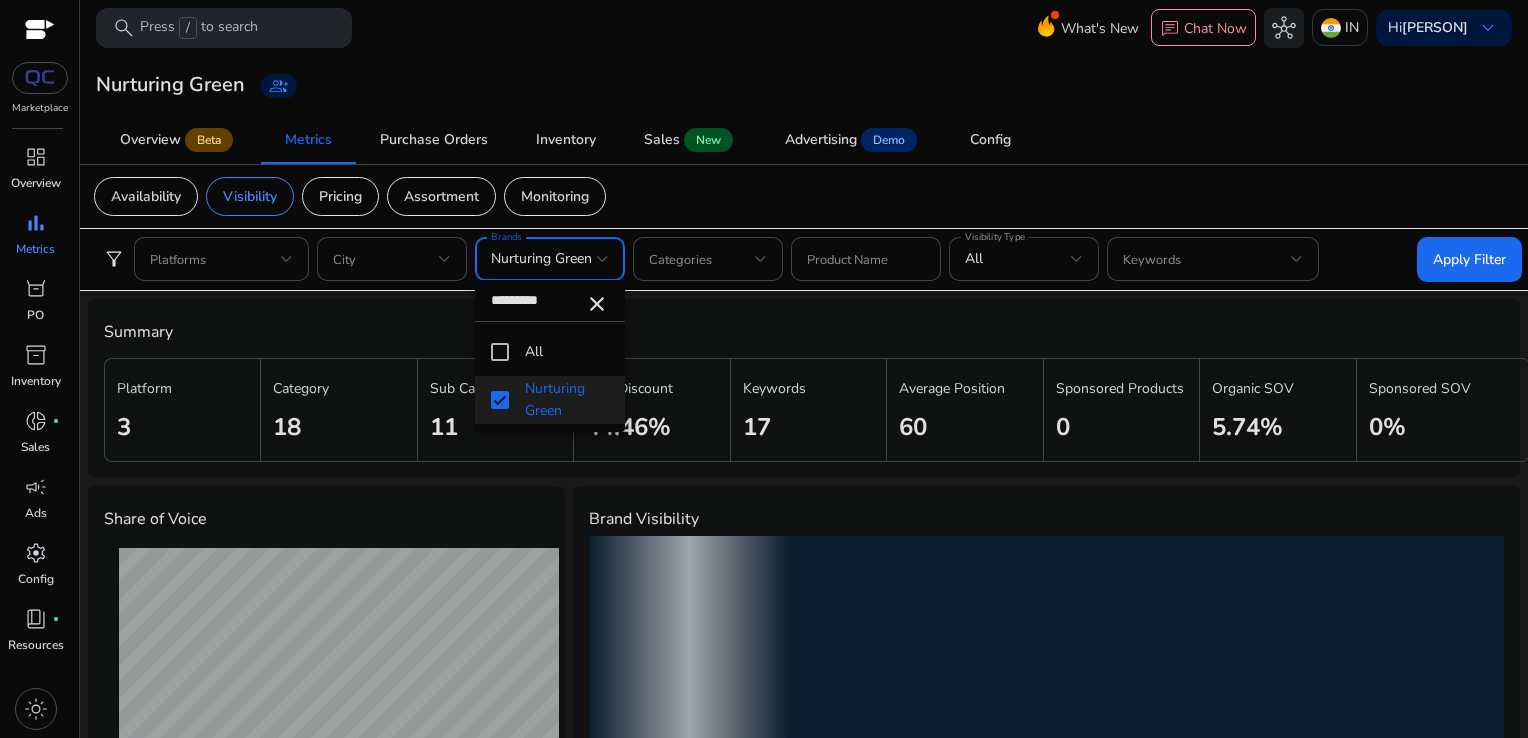 click at bounding box center (764, 369) 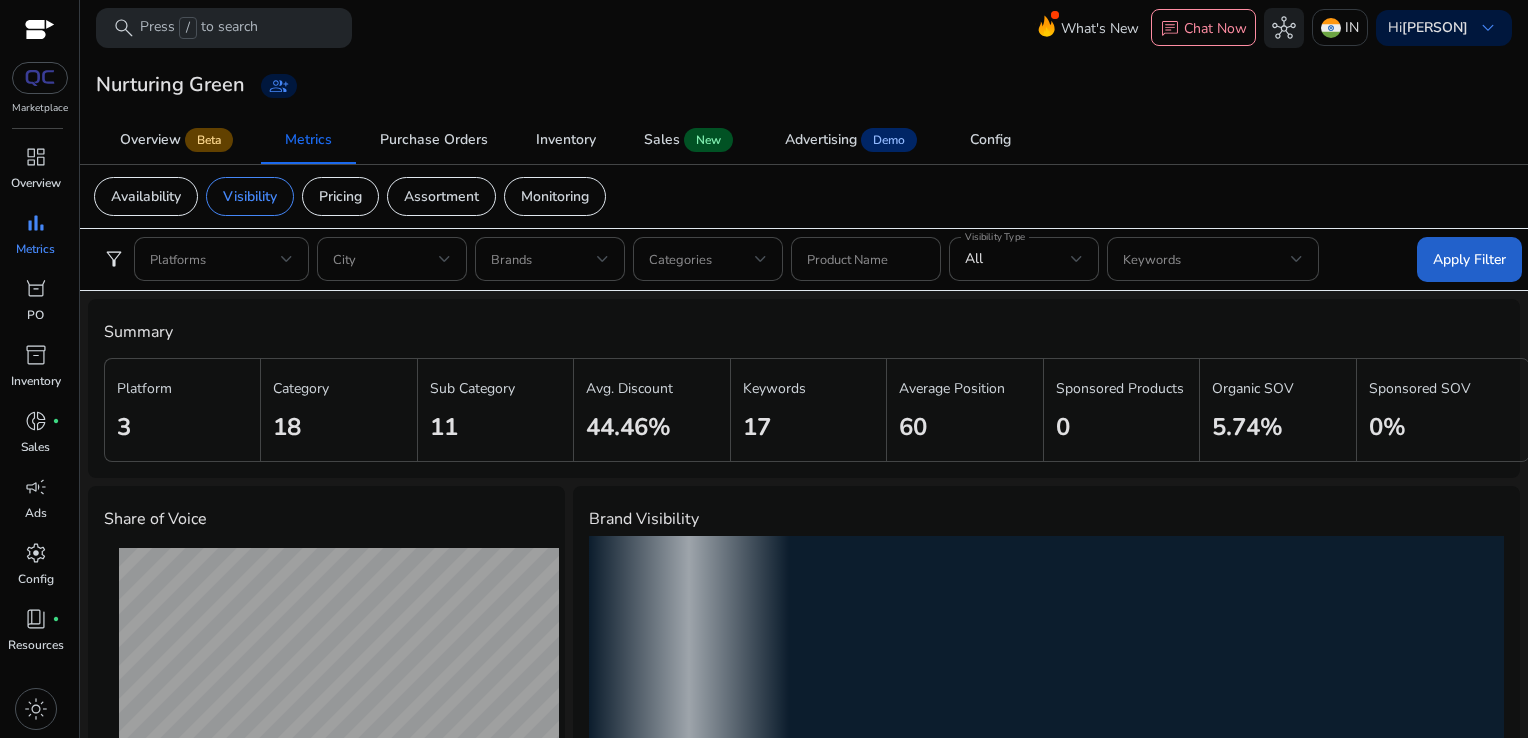 click on "Apply Filter" 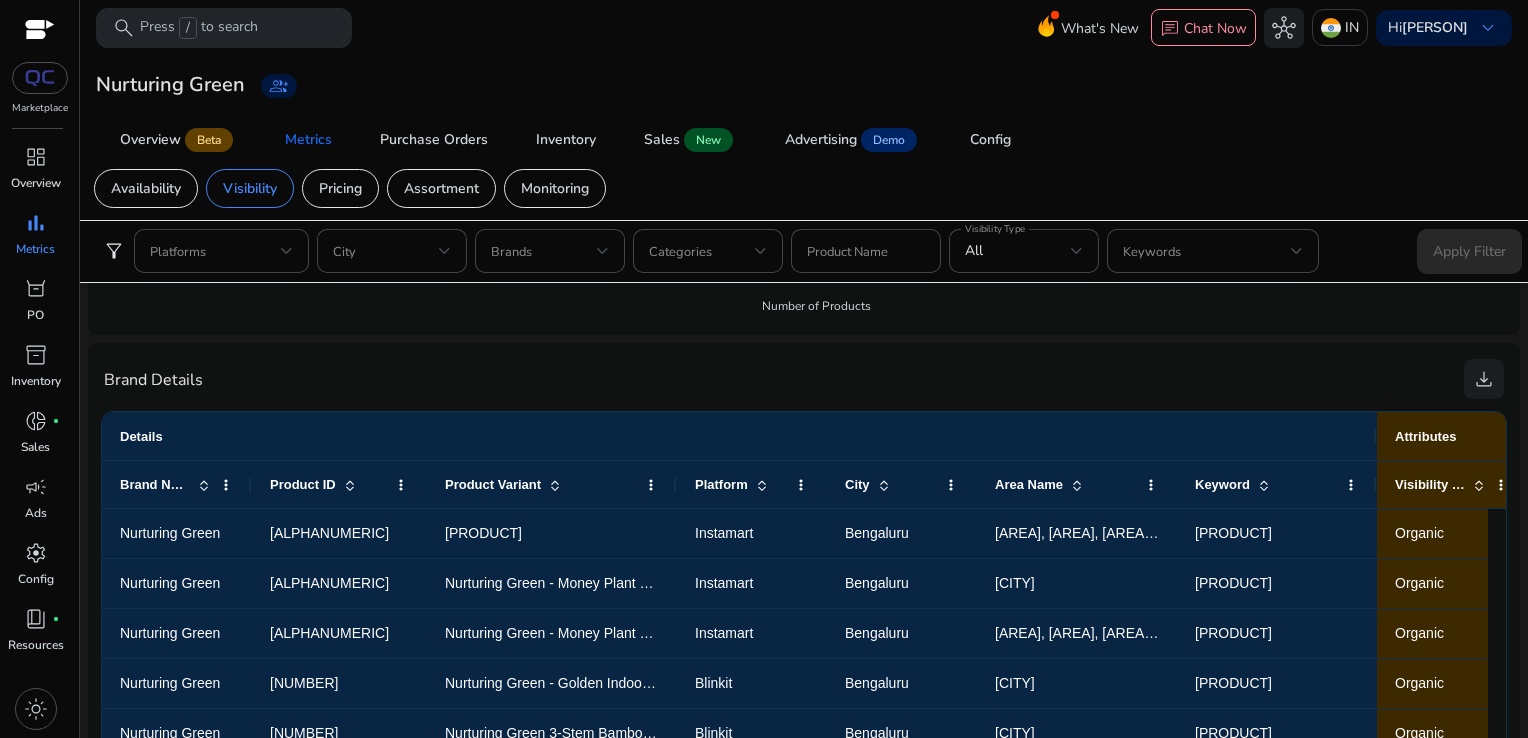 scroll, scrollTop: 1236, scrollLeft: 0, axis: vertical 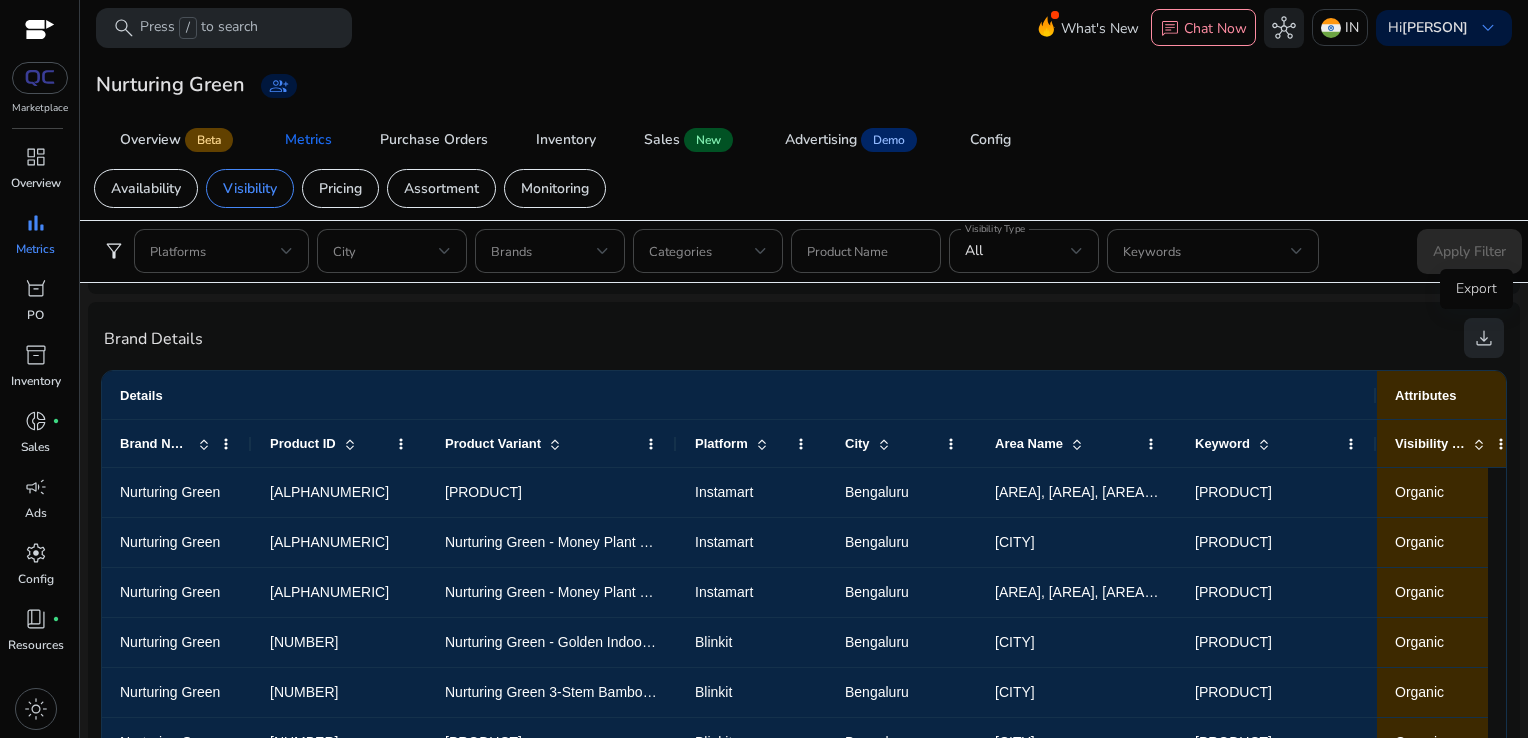 click on "download" 